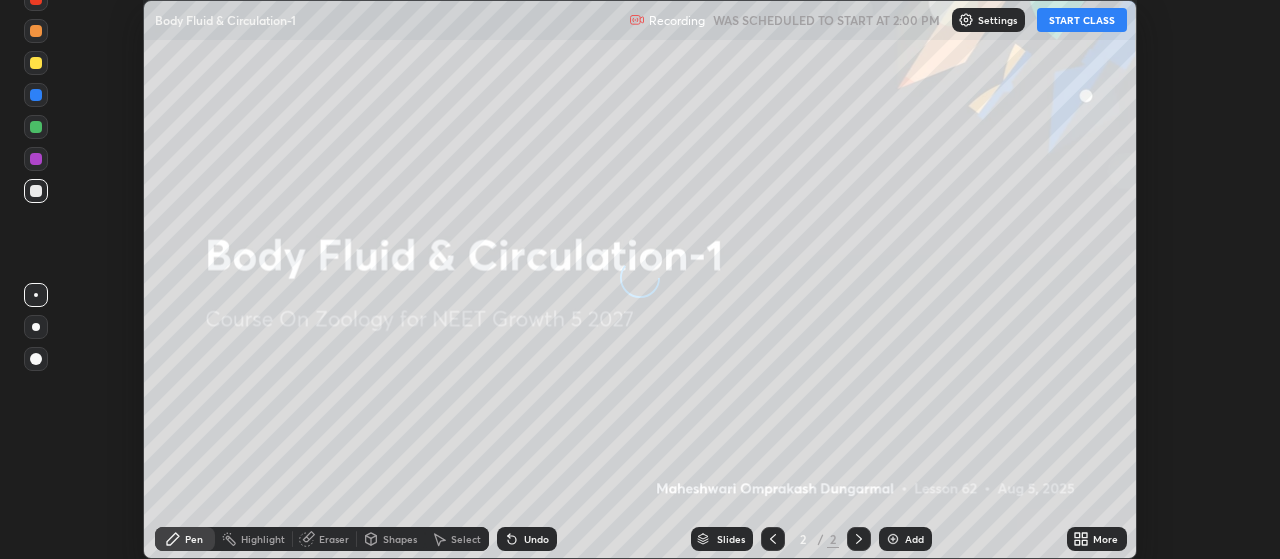 scroll, scrollTop: 0, scrollLeft: 0, axis: both 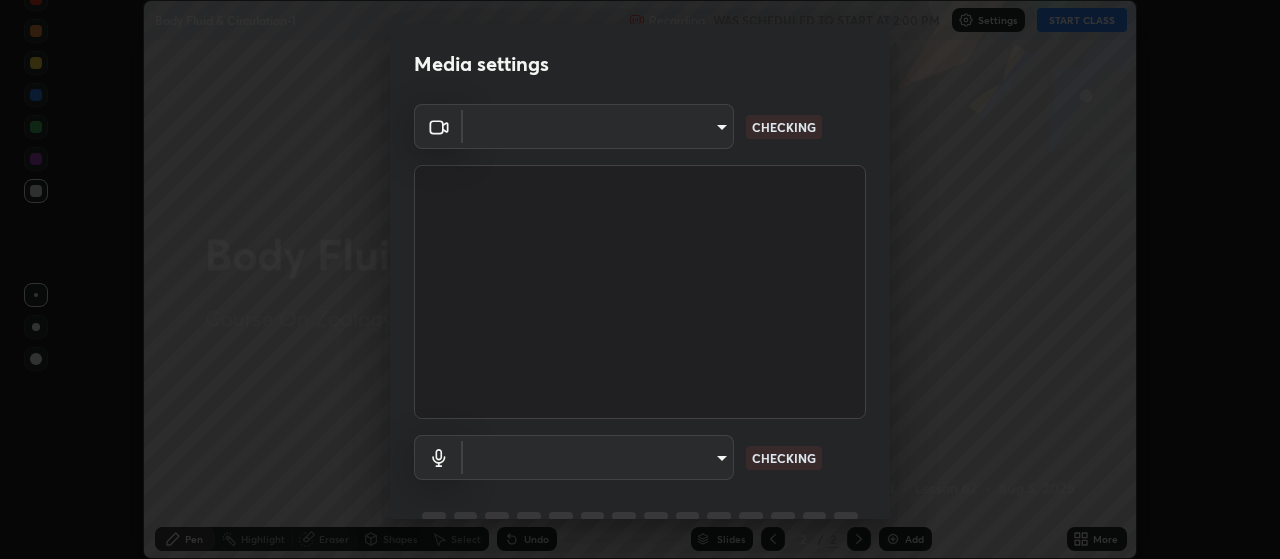 type on "80c3748f7047bfa8a2e3beb73f5809e9ad7c39e7d775a1a6b919bd05adb1d46d" 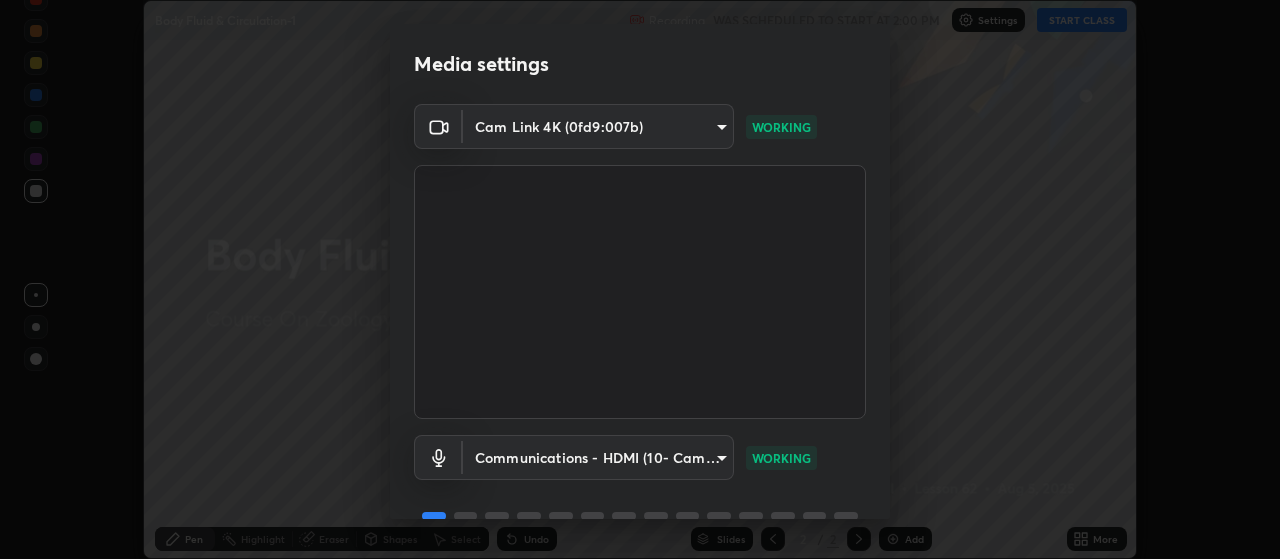 scroll, scrollTop: 97, scrollLeft: 0, axis: vertical 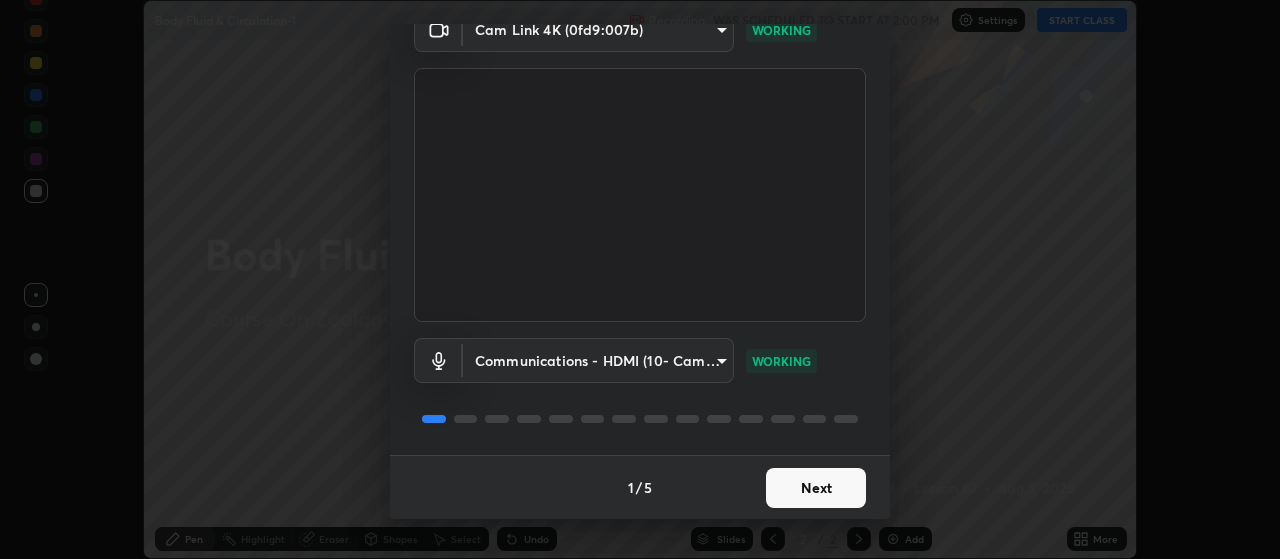 click on "Next" at bounding box center [816, 488] 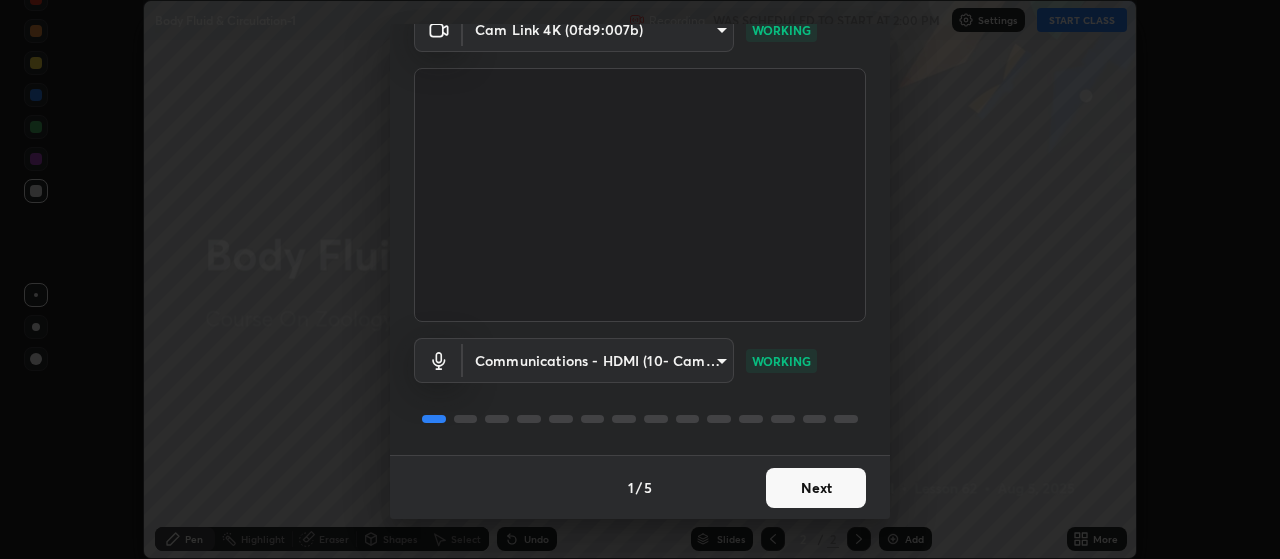 scroll, scrollTop: 0, scrollLeft: 0, axis: both 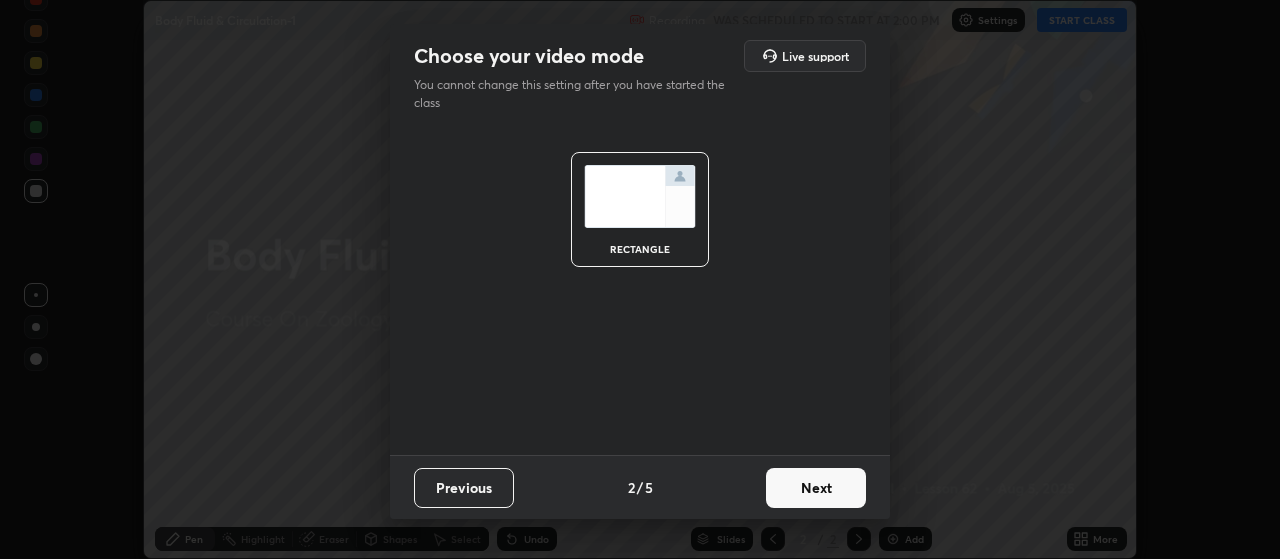 click on "Next" at bounding box center [816, 488] 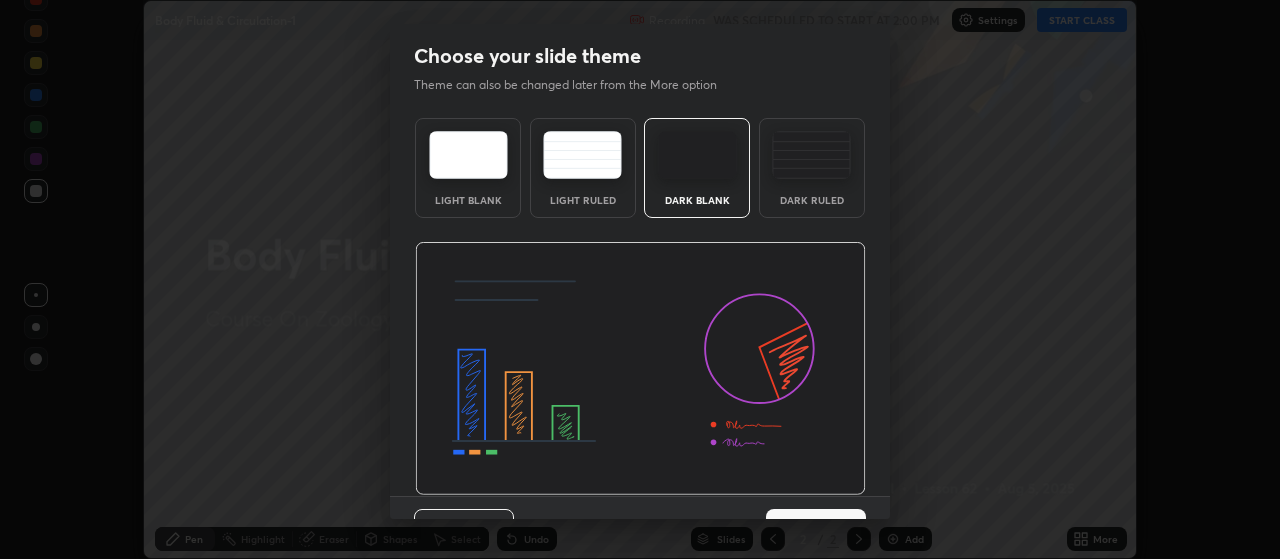 click at bounding box center [811, 155] 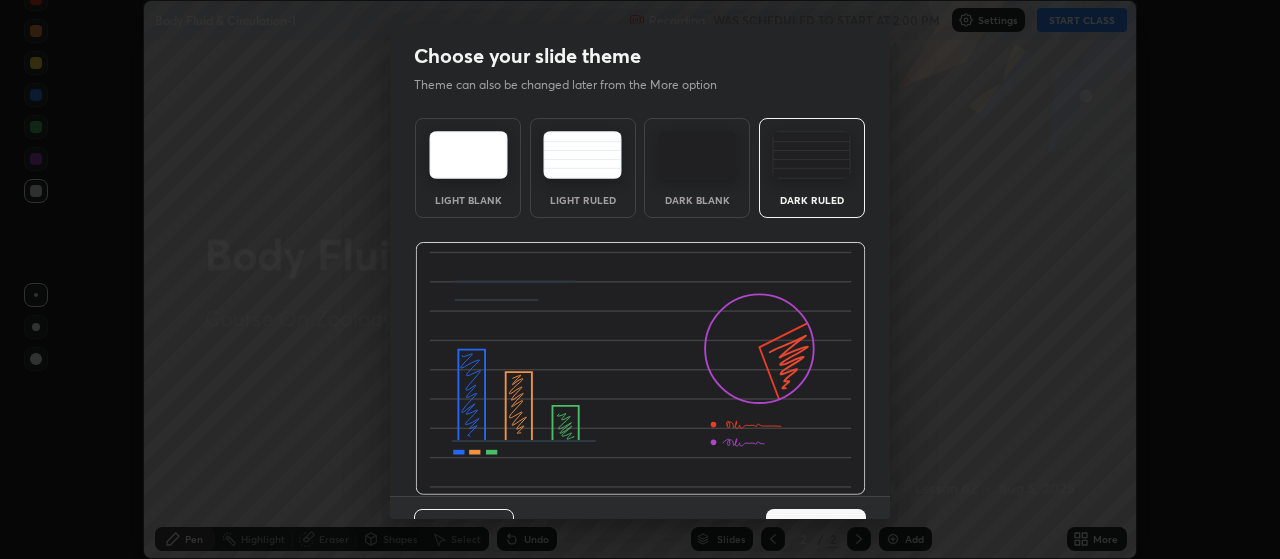 scroll, scrollTop: 41, scrollLeft: 0, axis: vertical 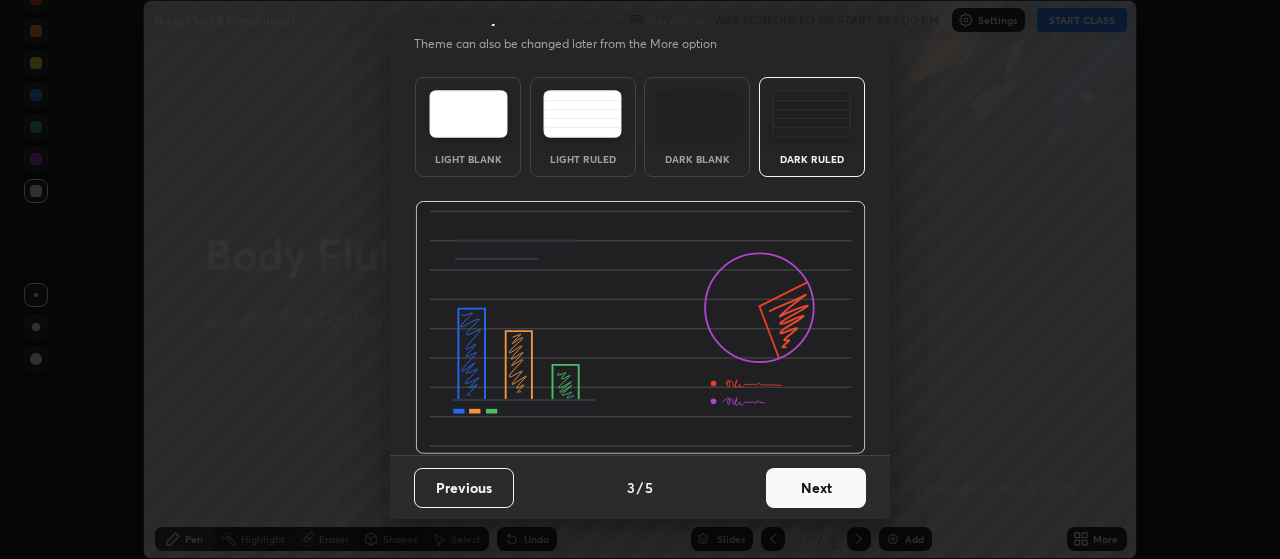 click on "Next" at bounding box center (816, 488) 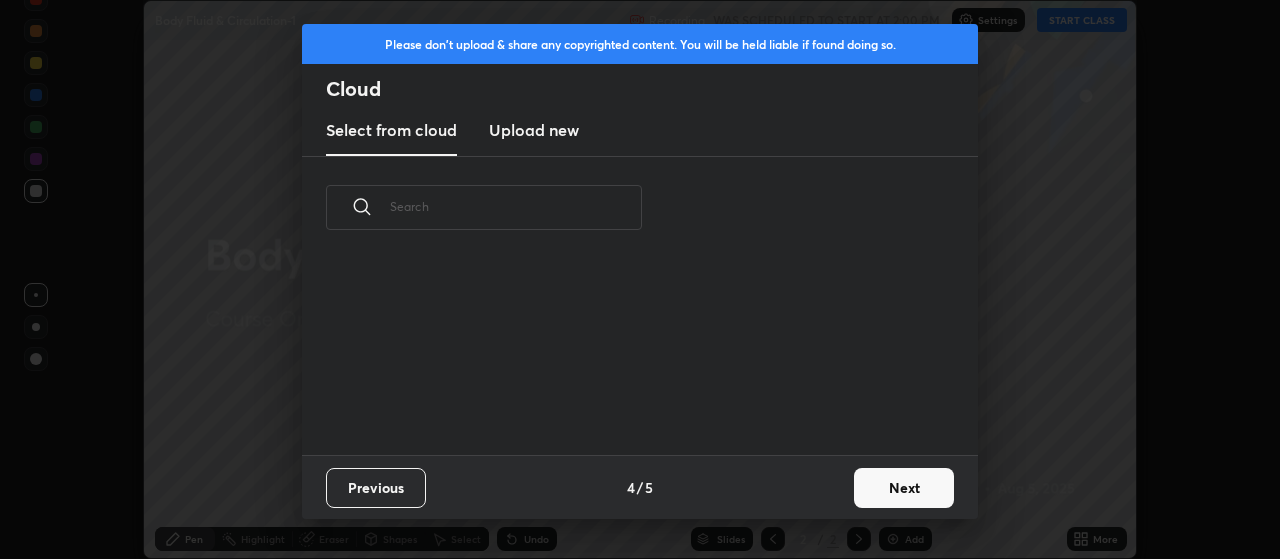 scroll, scrollTop: 0, scrollLeft: 0, axis: both 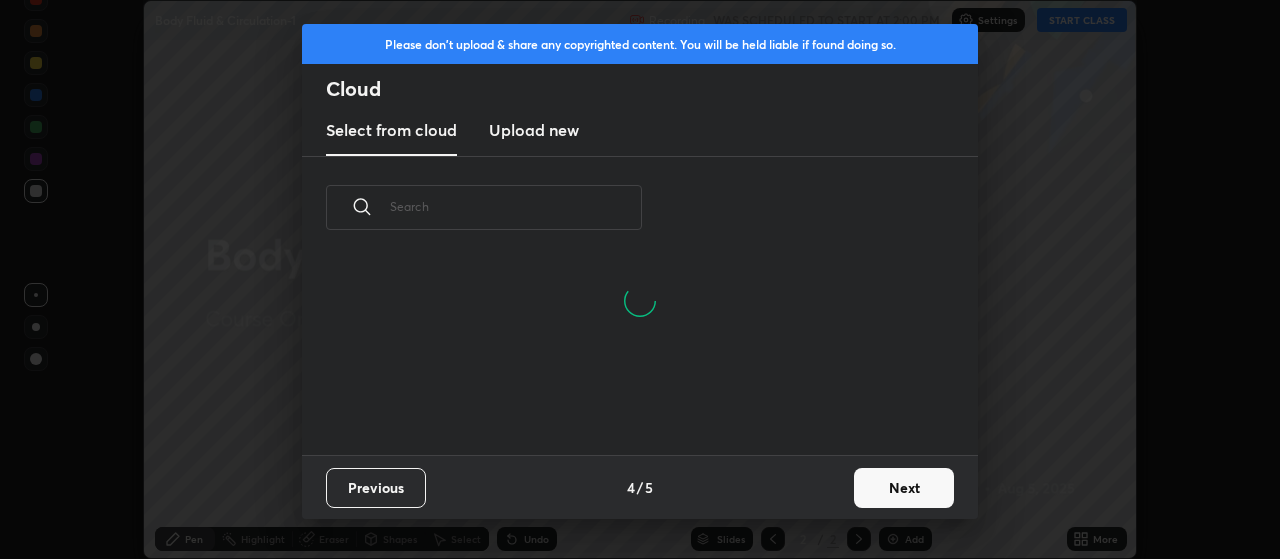 click on "Next" at bounding box center (904, 488) 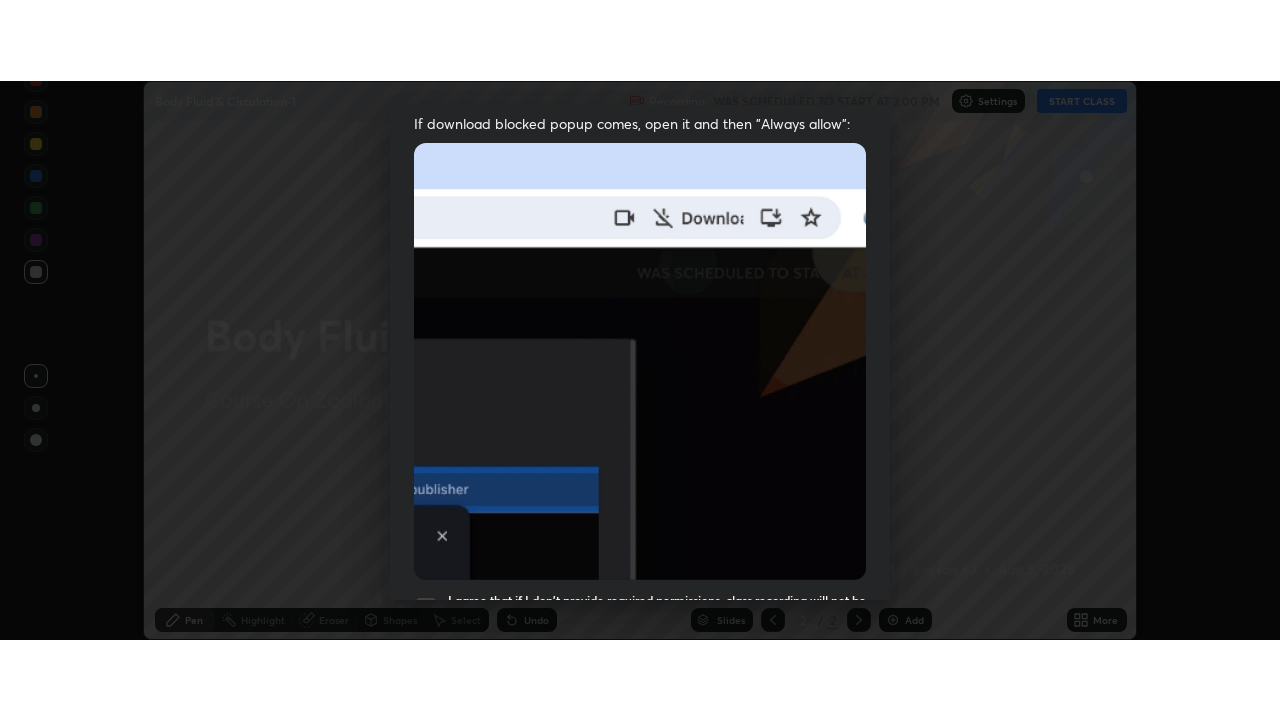 scroll, scrollTop: 505, scrollLeft: 0, axis: vertical 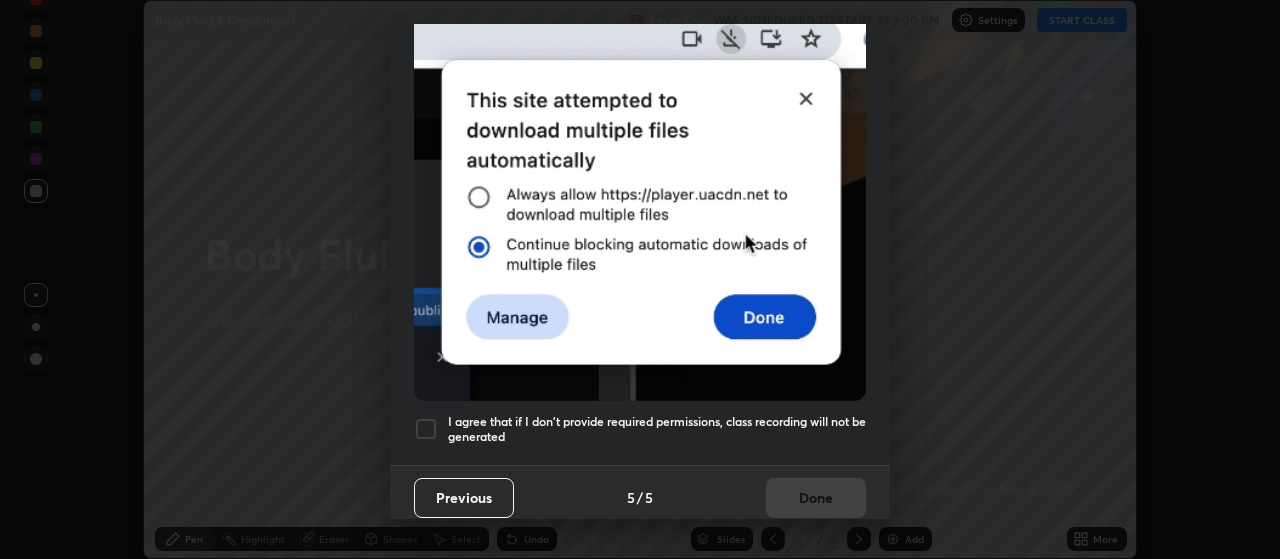 click at bounding box center (426, 429) 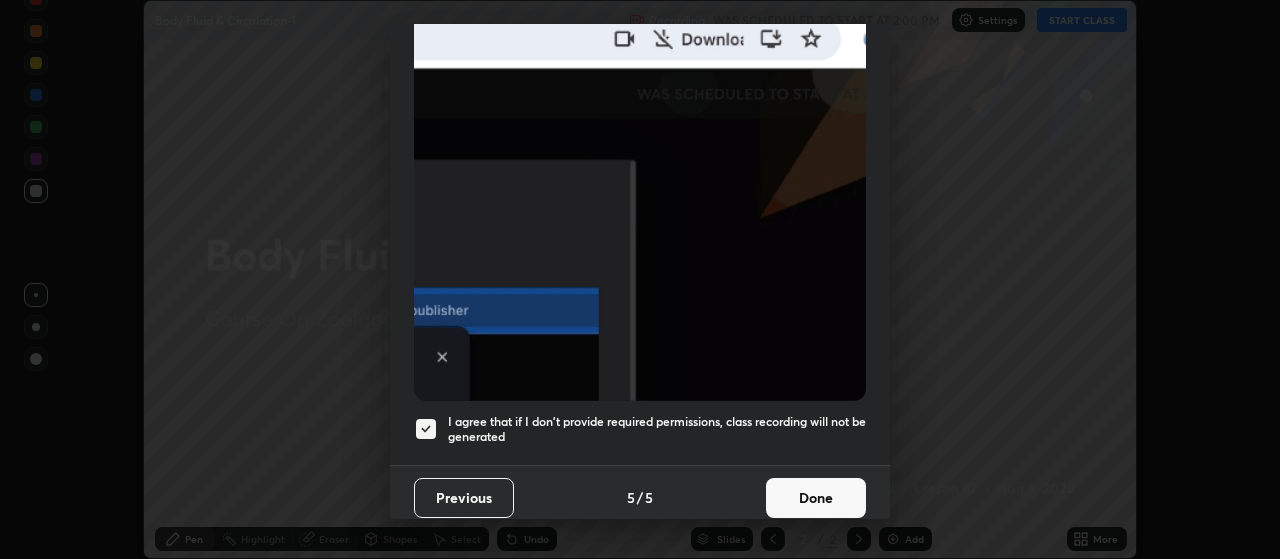 click on "Done" at bounding box center [816, 498] 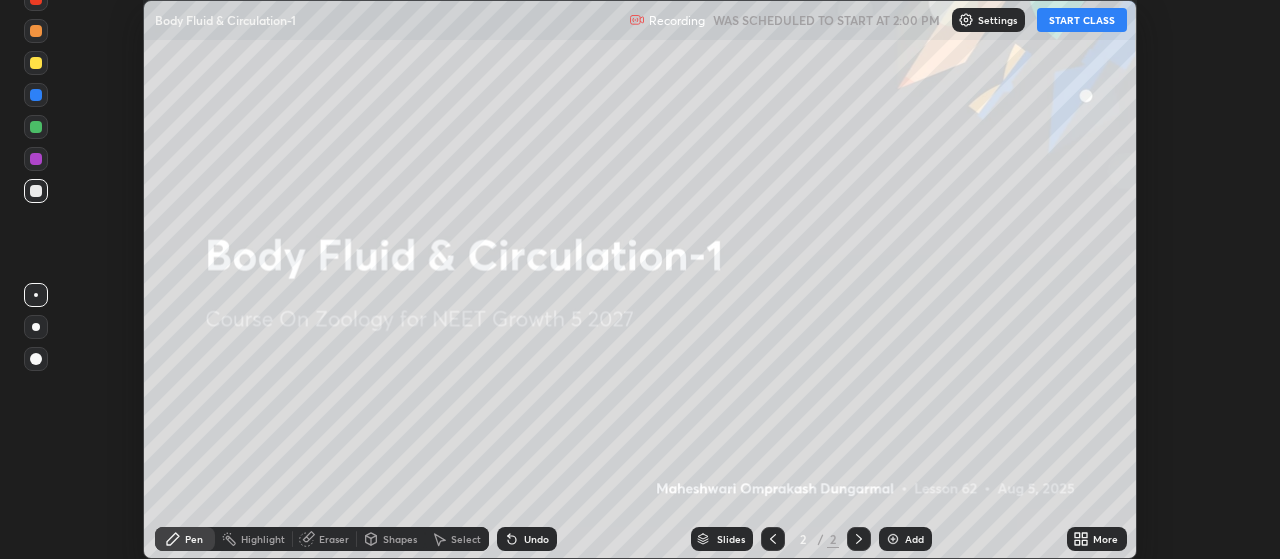 click on "START CLASS" at bounding box center (1082, 20) 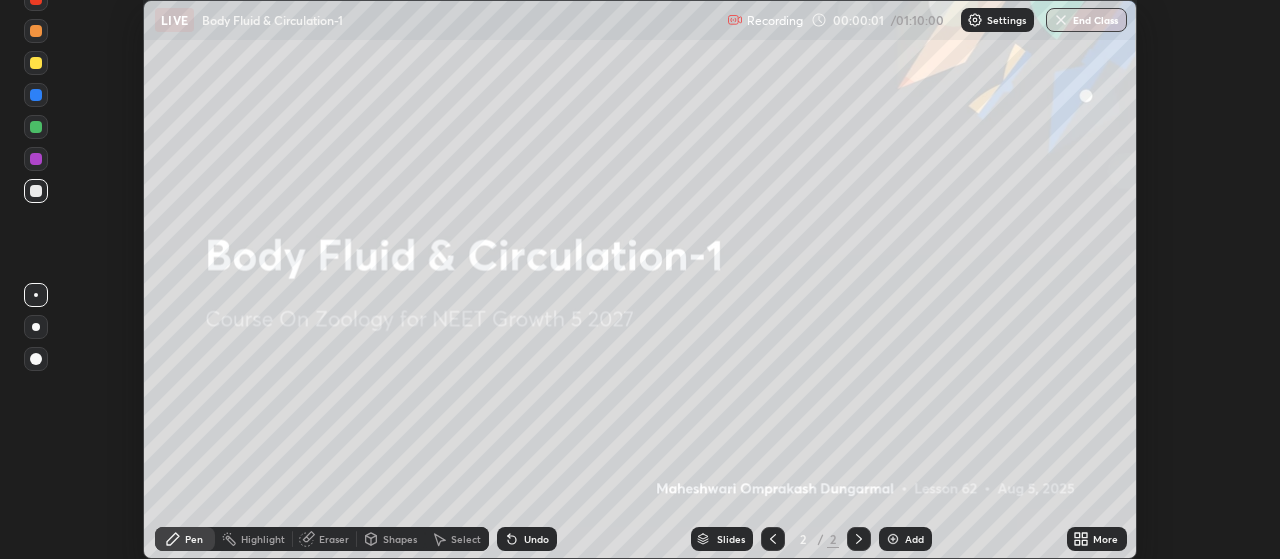 click 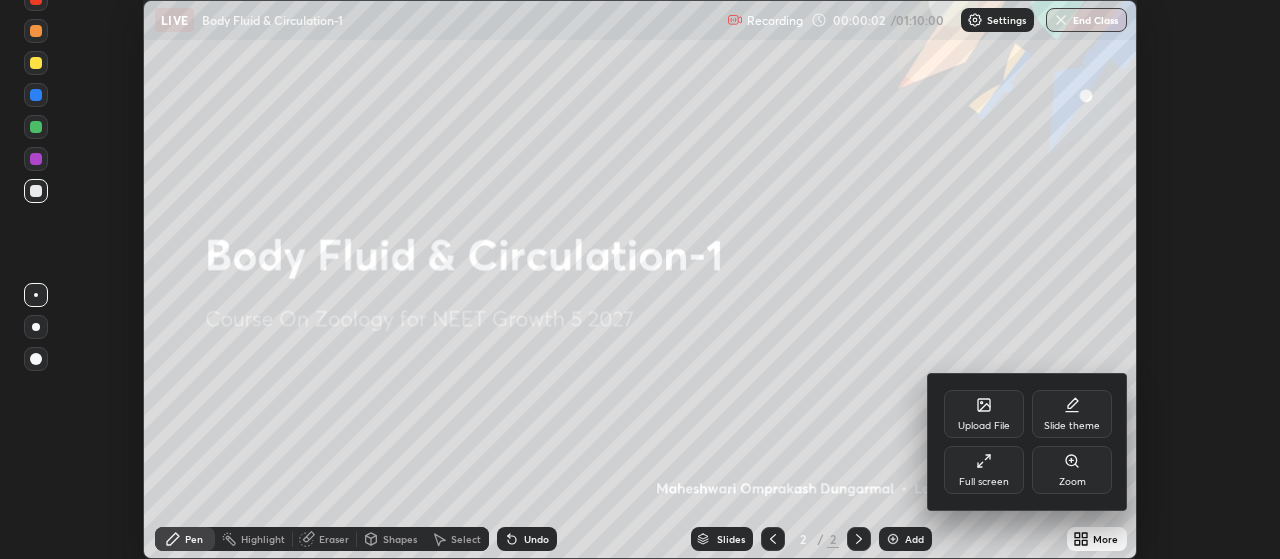 click 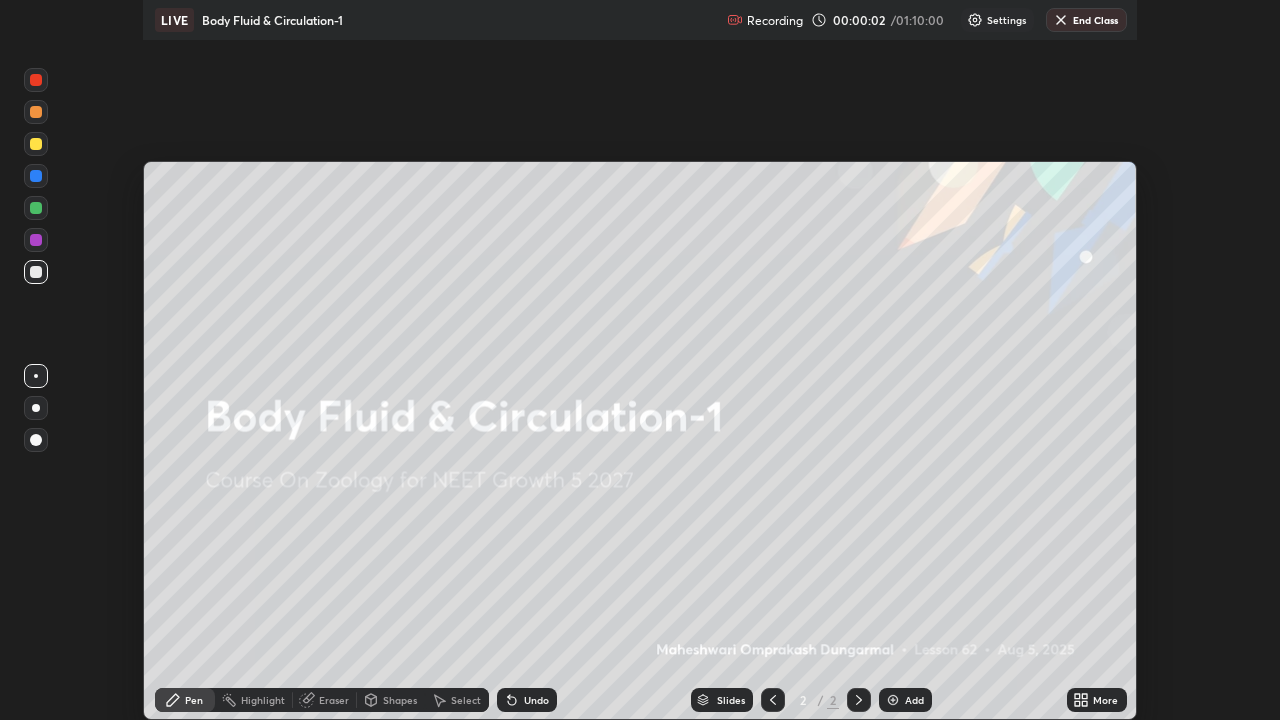 scroll, scrollTop: 99280, scrollLeft: 98720, axis: both 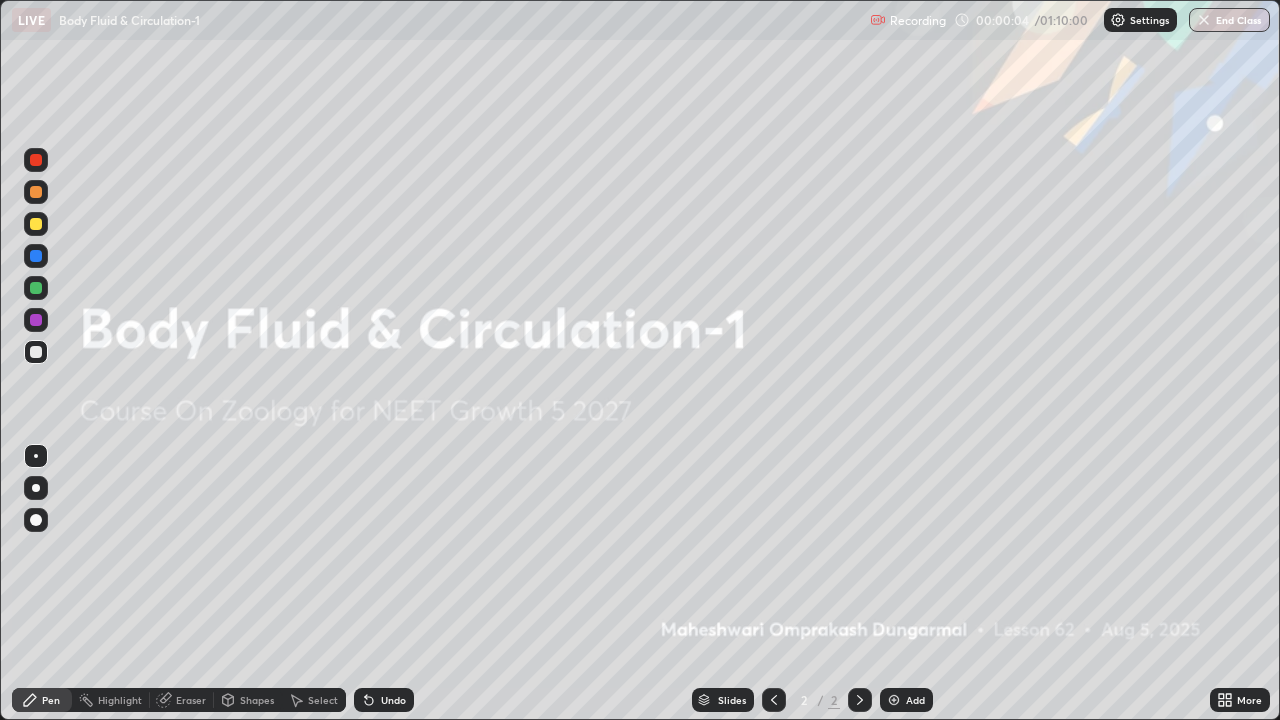 click at bounding box center (894, 700) 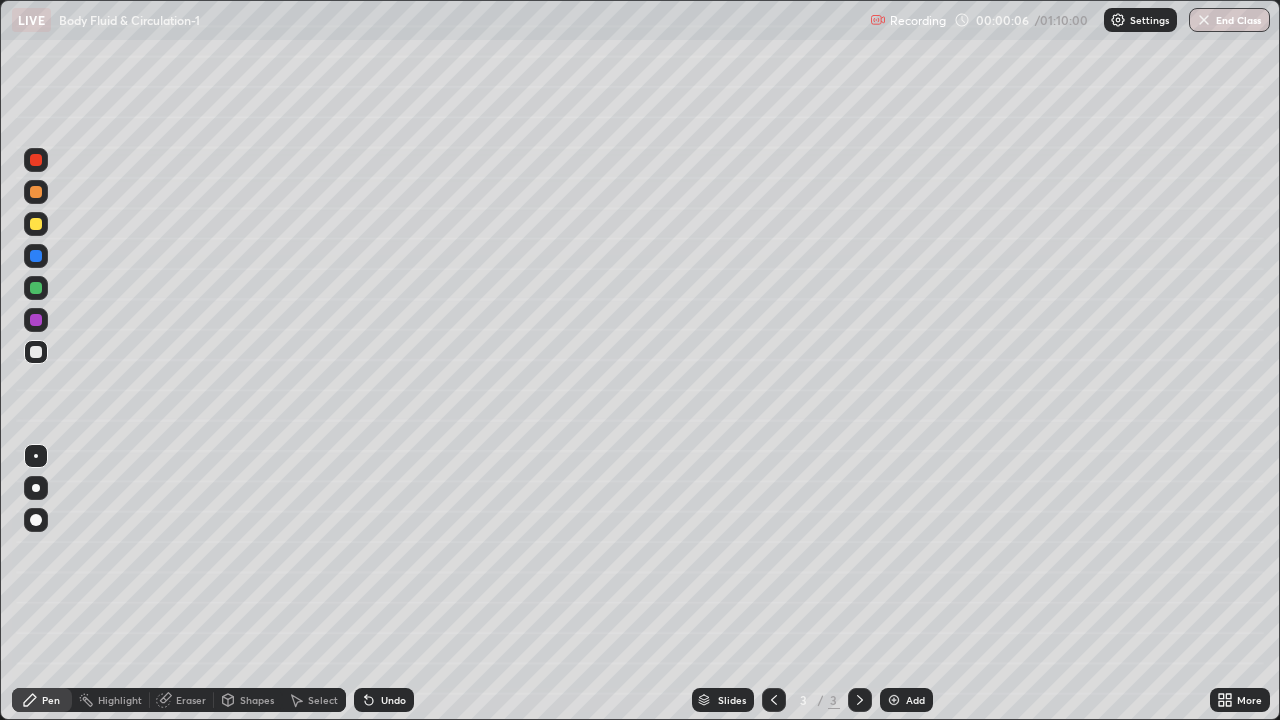 click on "Shapes" at bounding box center [248, 700] 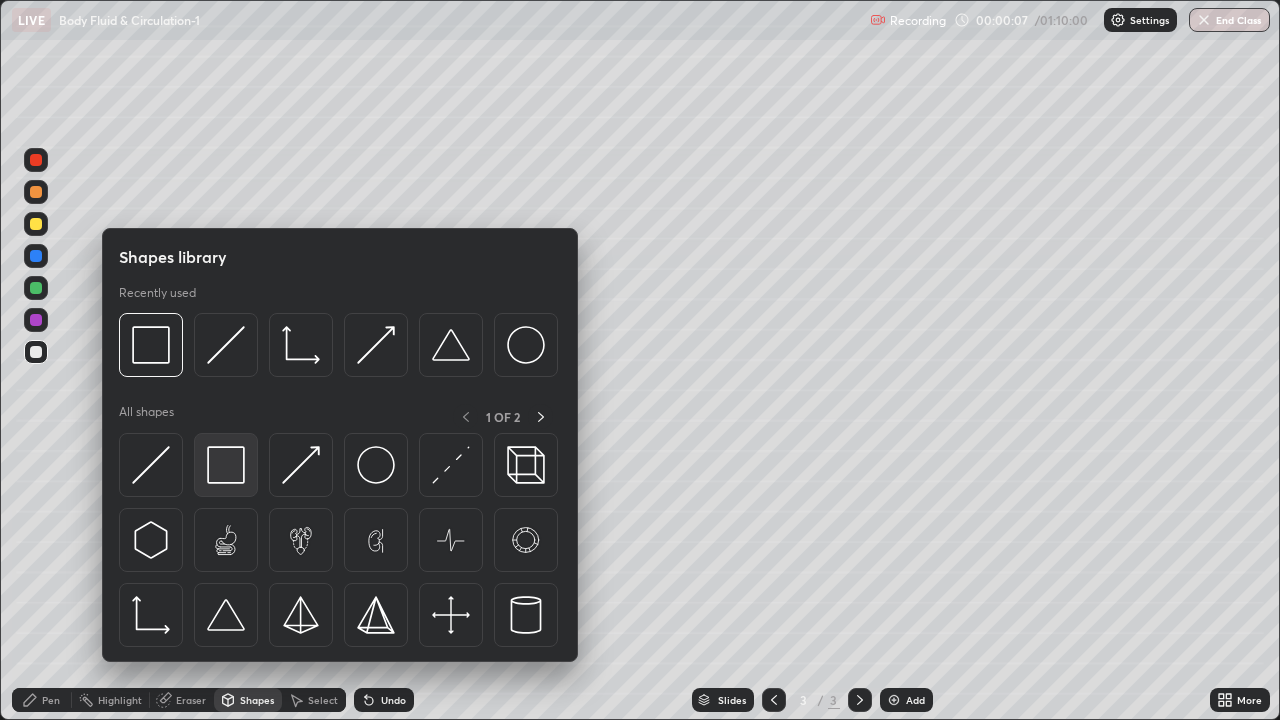 click at bounding box center (226, 465) 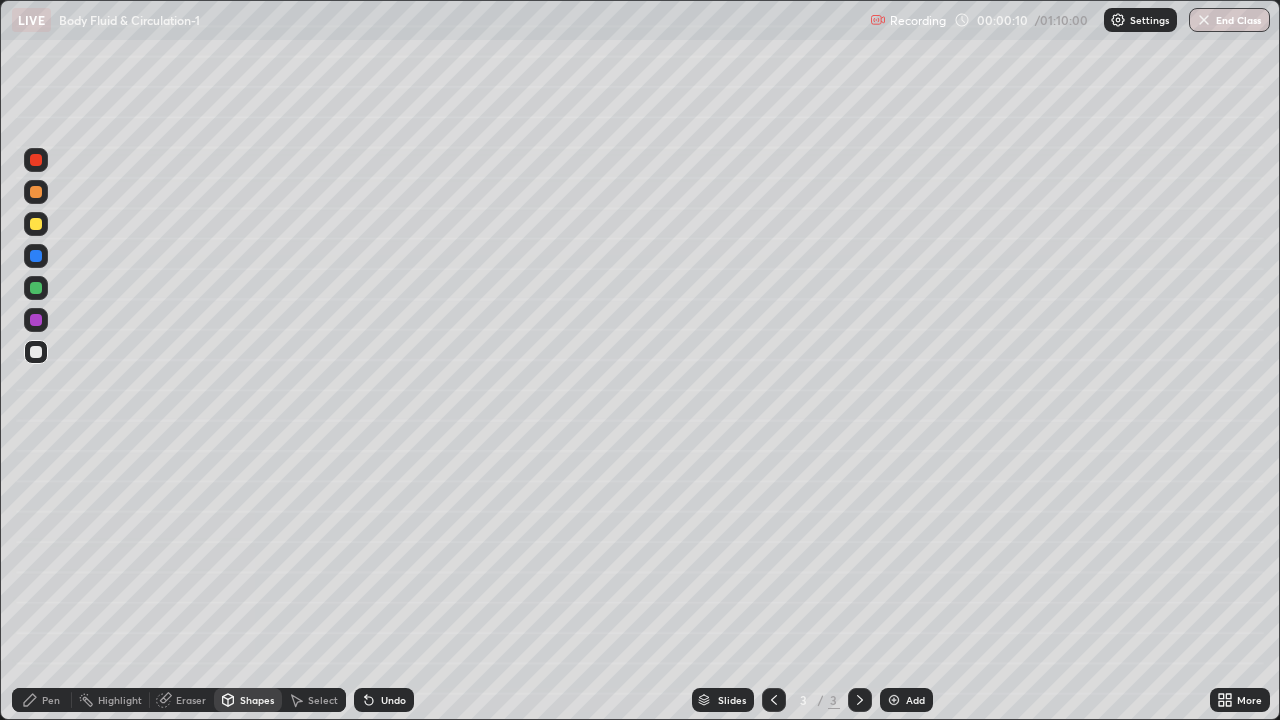 click on "Pen" at bounding box center (42, 700) 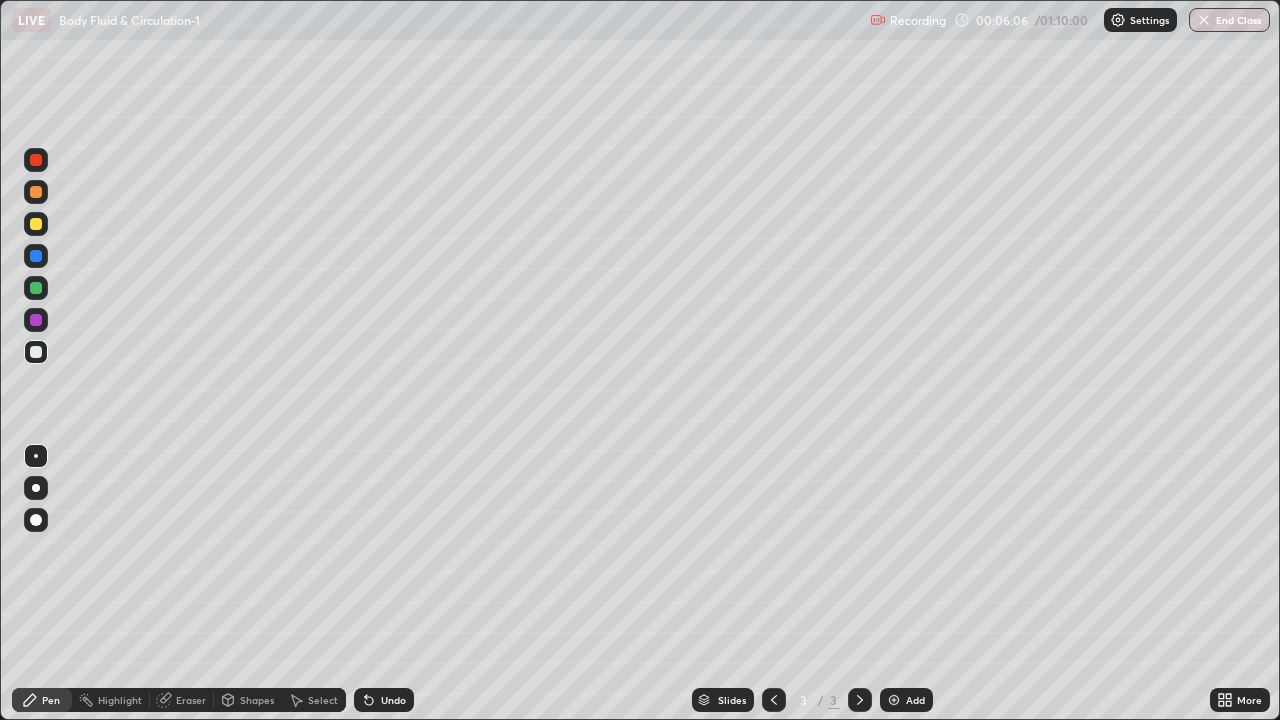 click at bounding box center (894, 700) 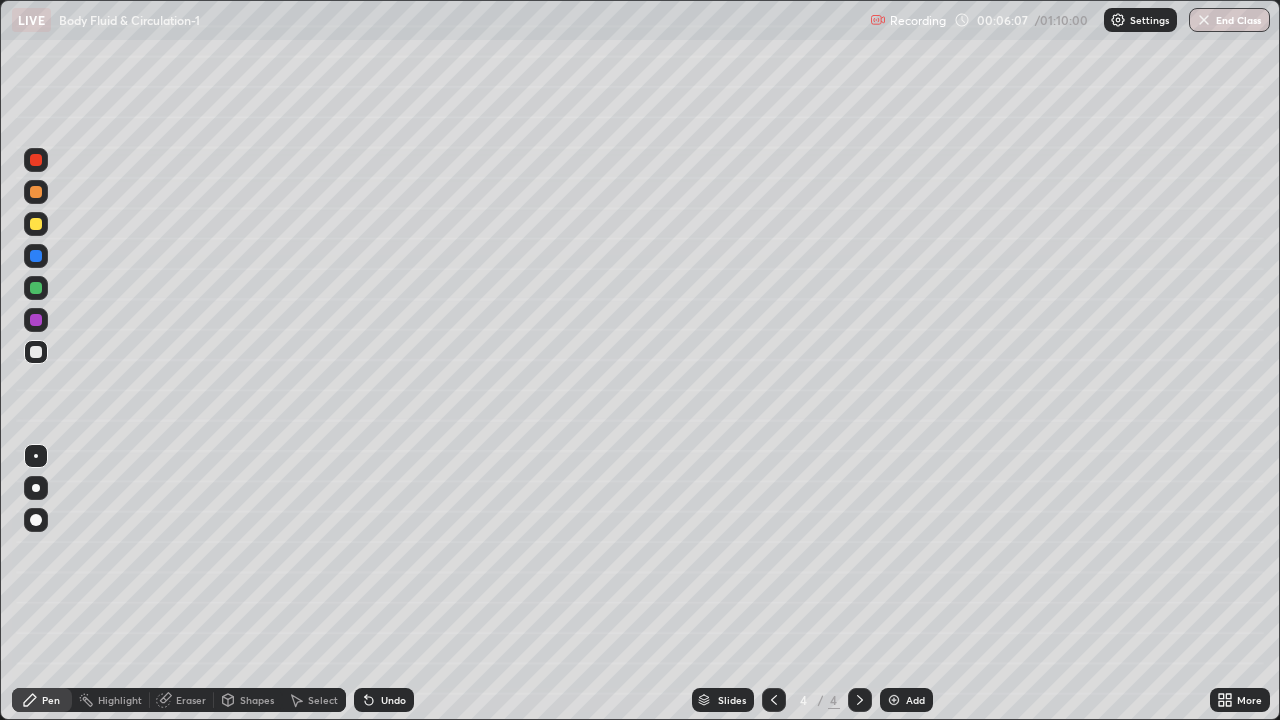 click on "Shapes" at bounding box center [248, 700] 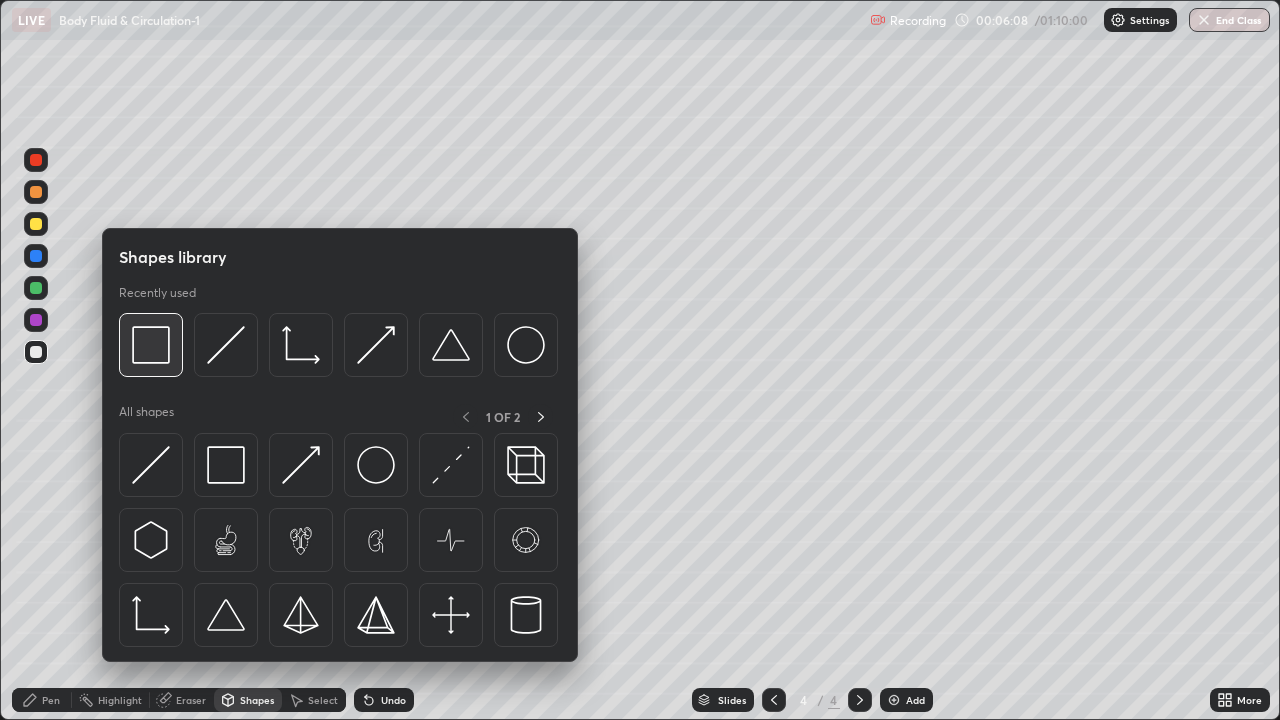 click at bounding box center [151, 345] 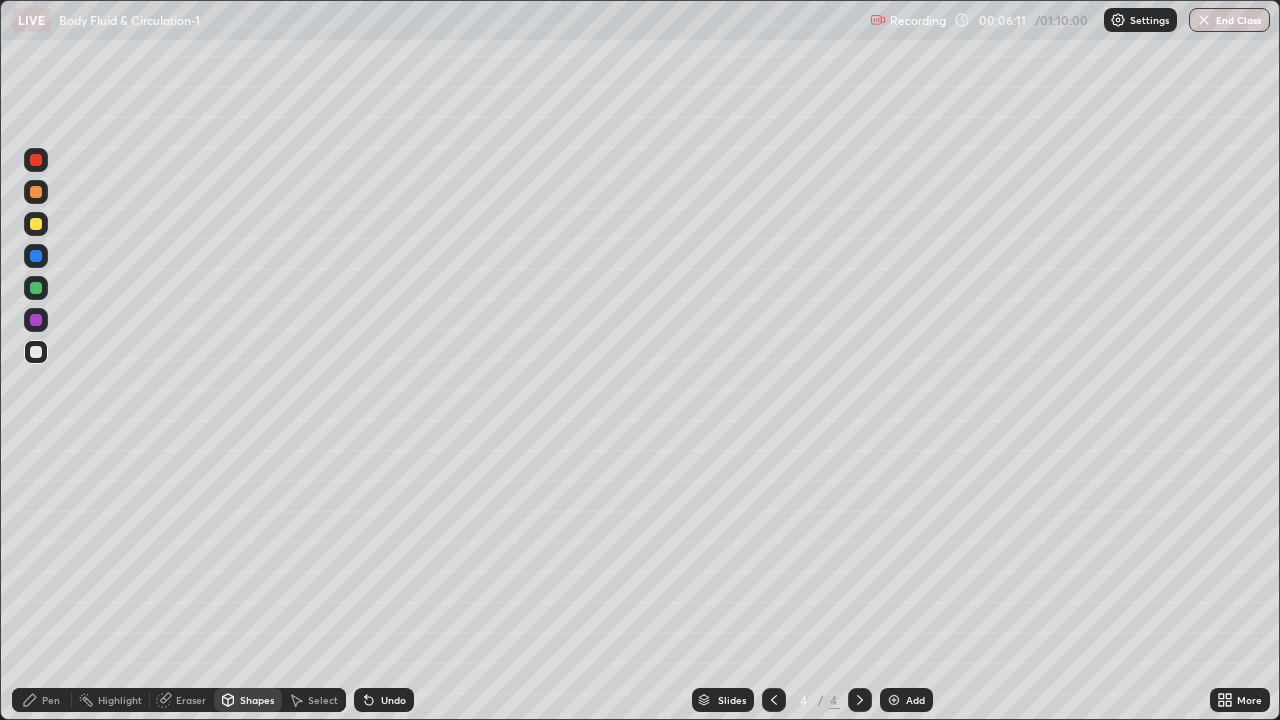 click on "Pen" at bounding box center (42, 700) 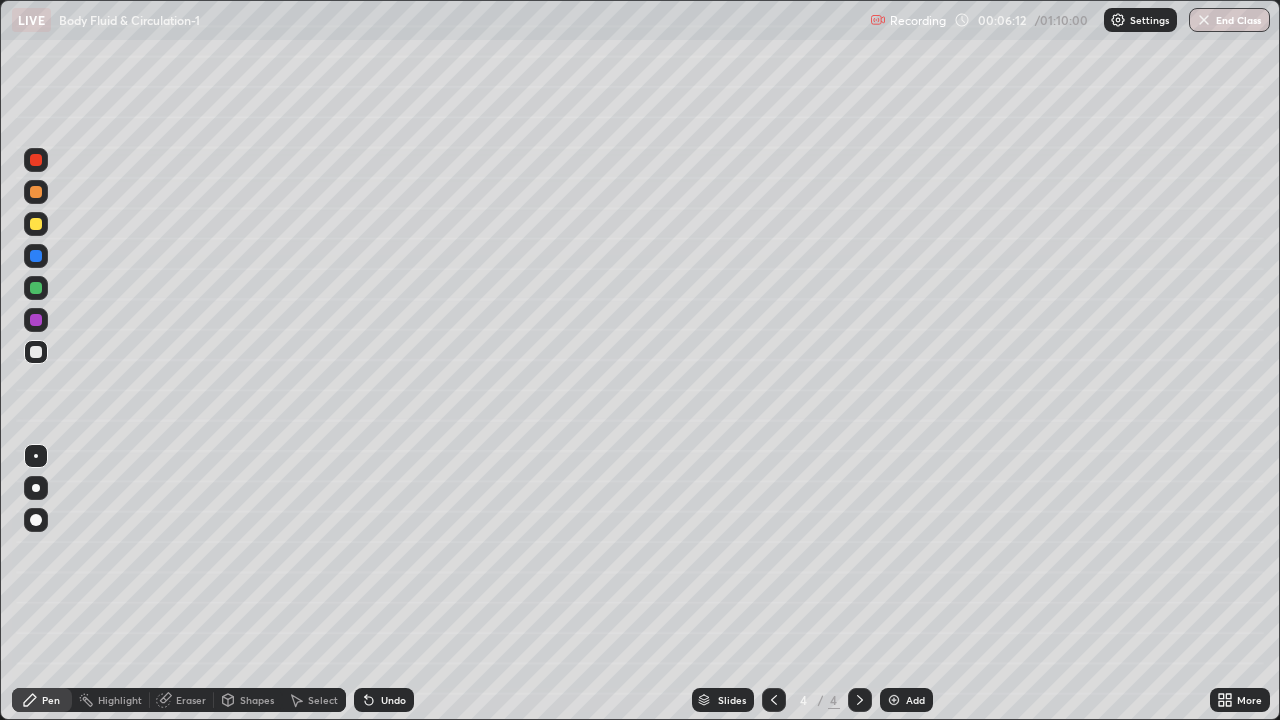 click at bounding box center [36, 352] 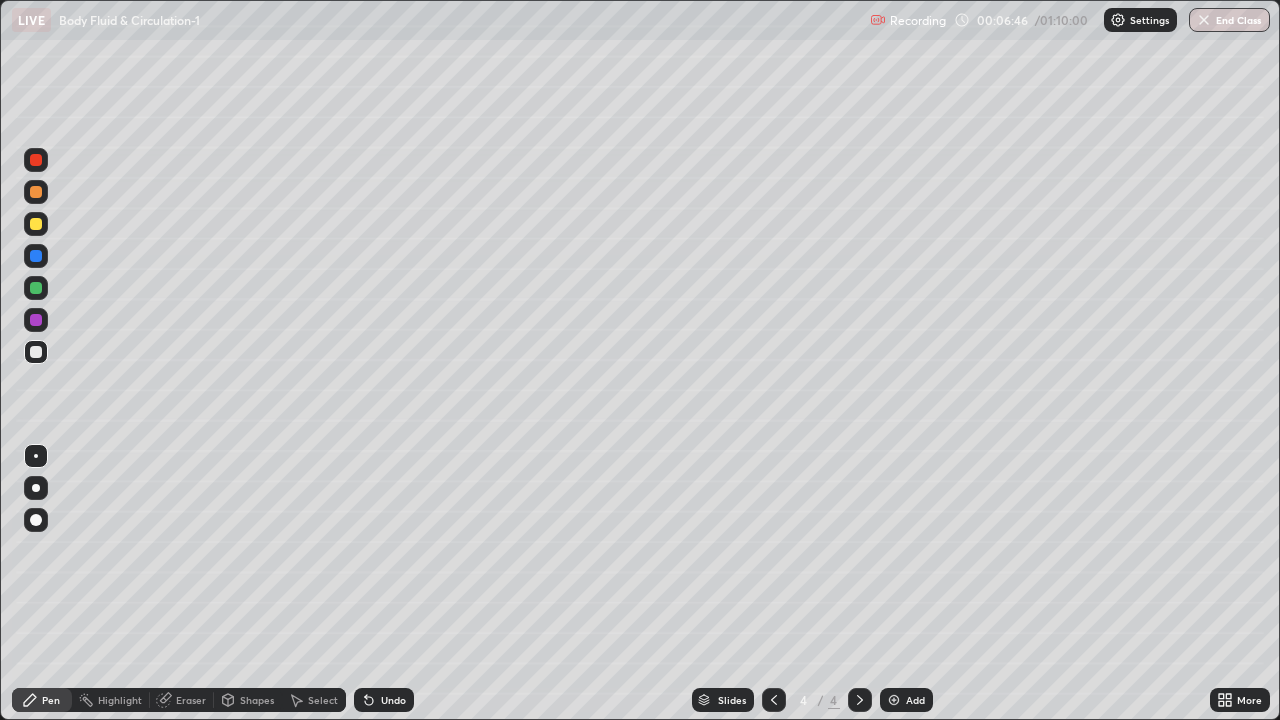 click on "Shapes" at bounding box center [248, 700] 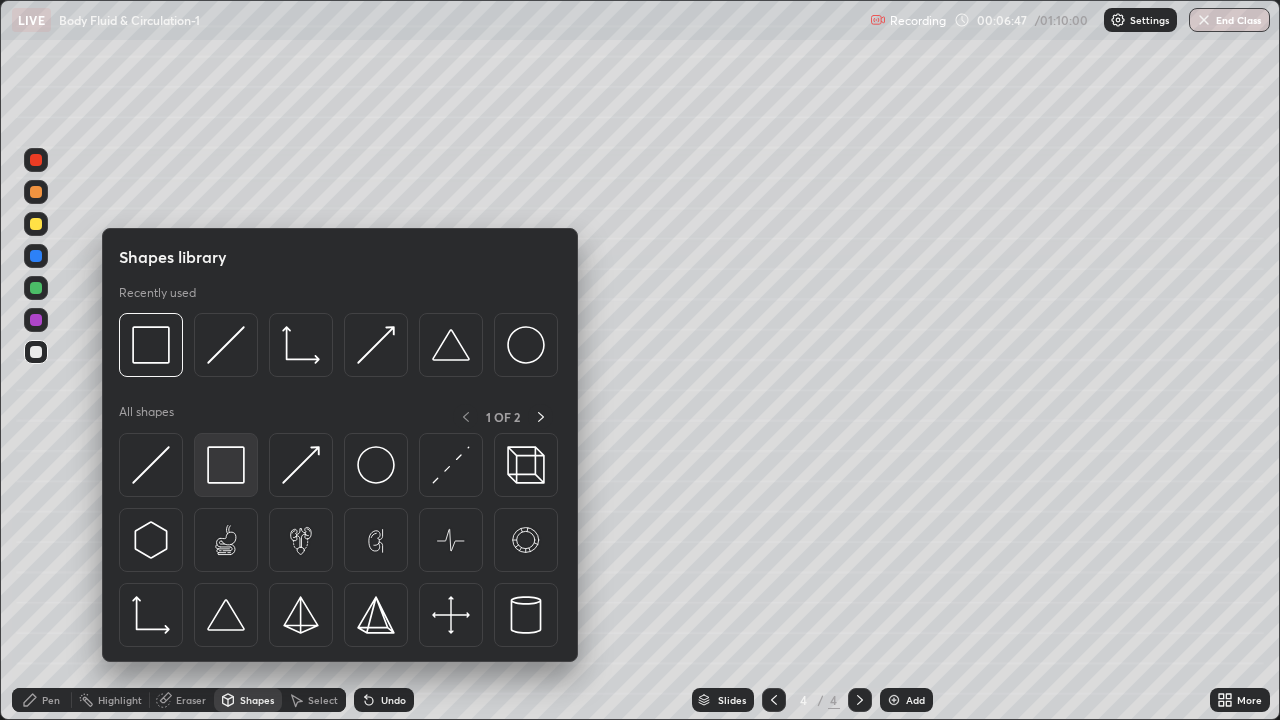 click at bounding box center [226, 465] 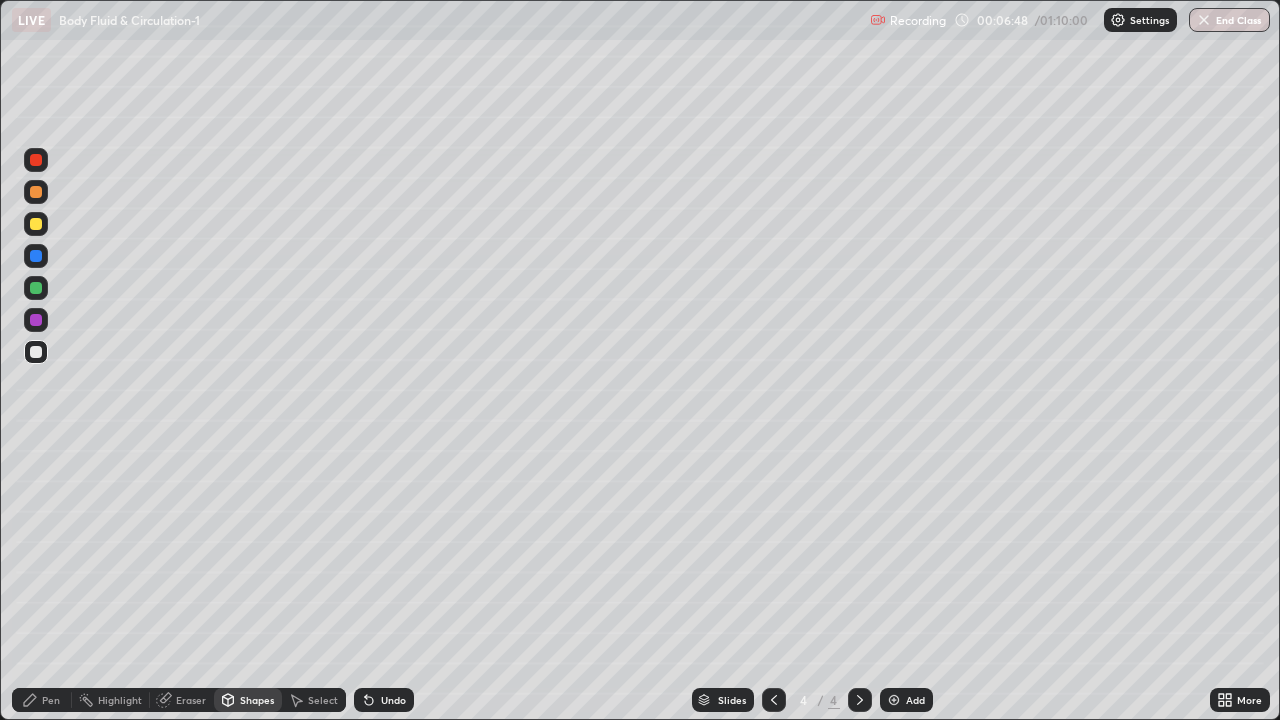 click at bounding box center [36, 160] 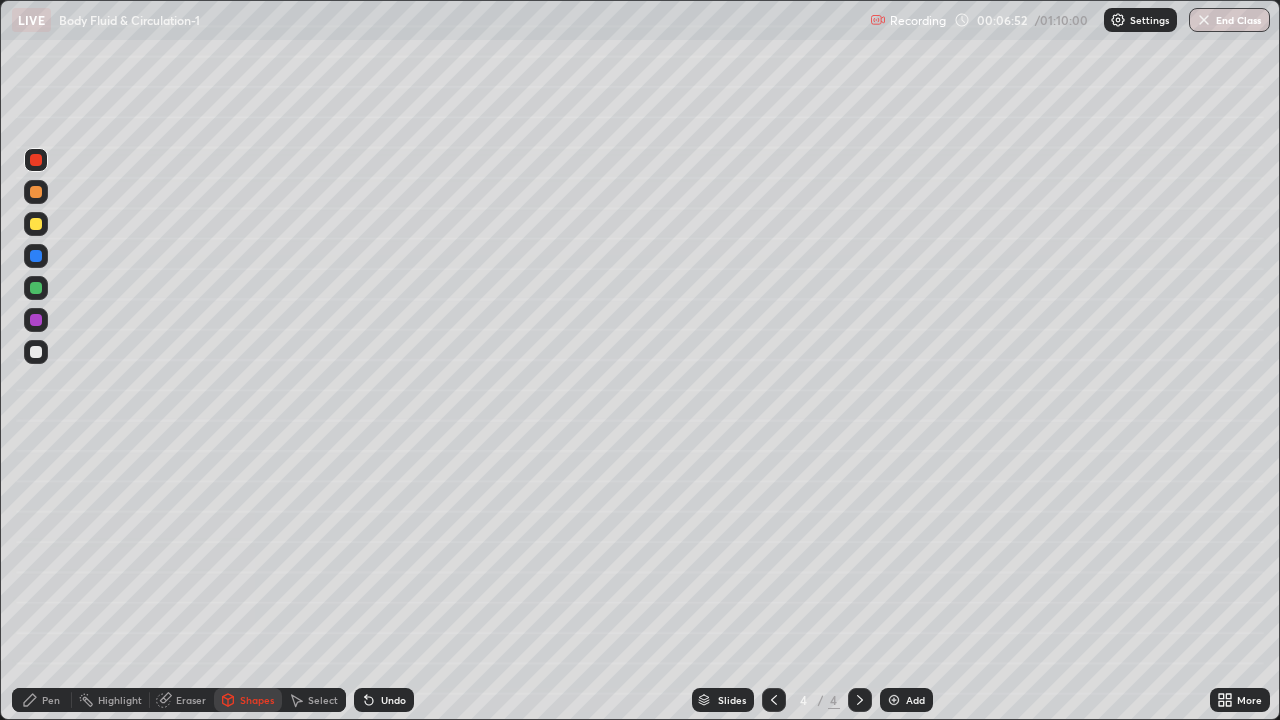 click on "Pen" at bounding box center (42, 700) 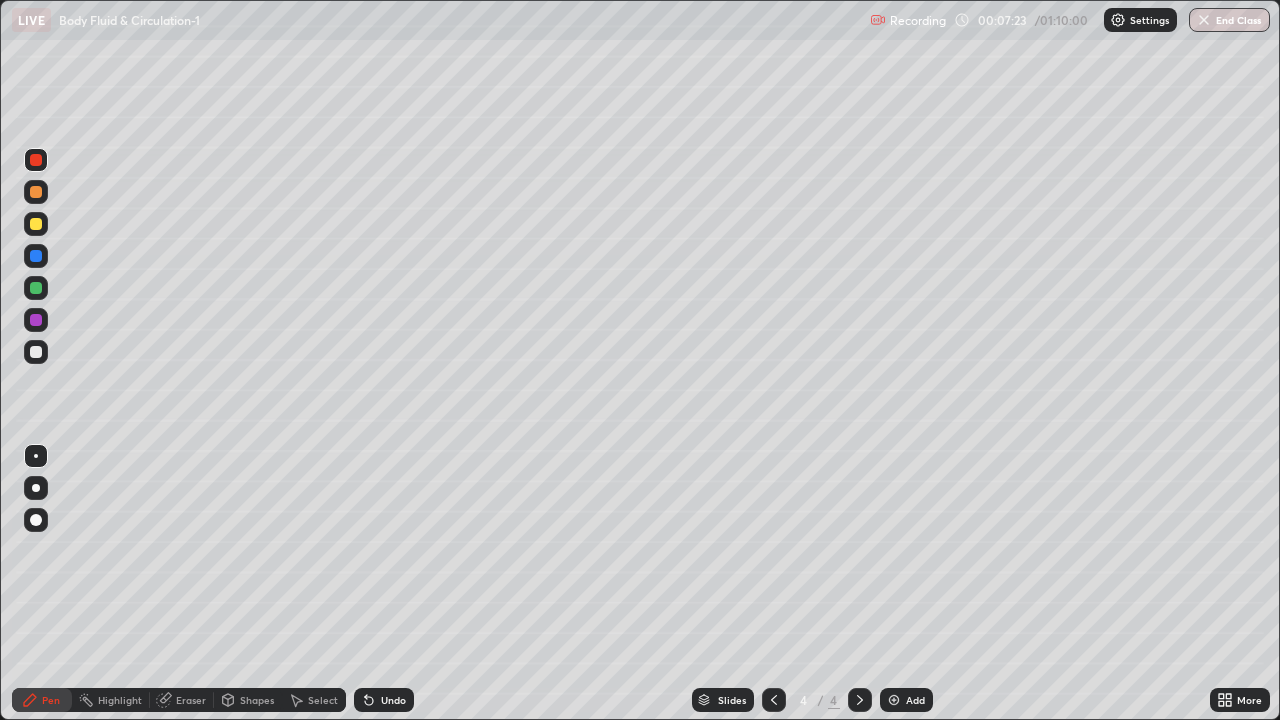 click at bounding box center [36, 456] 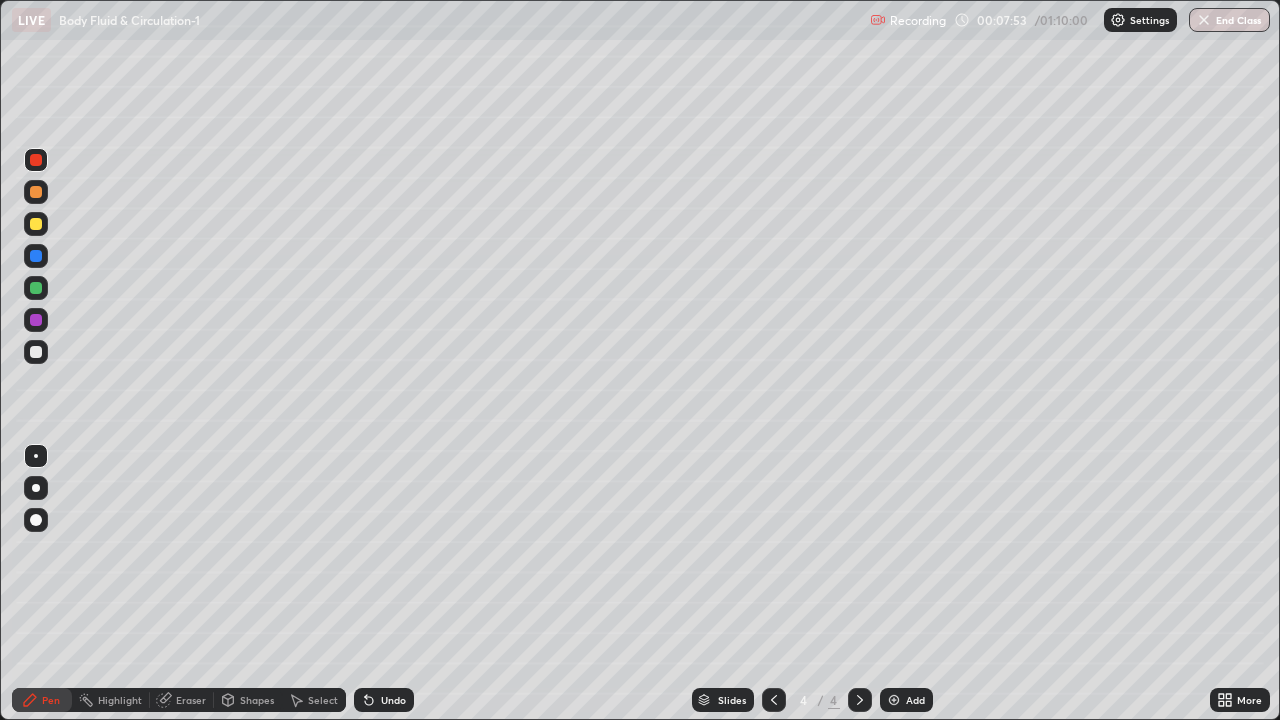 click at bounding box center (36, 224) 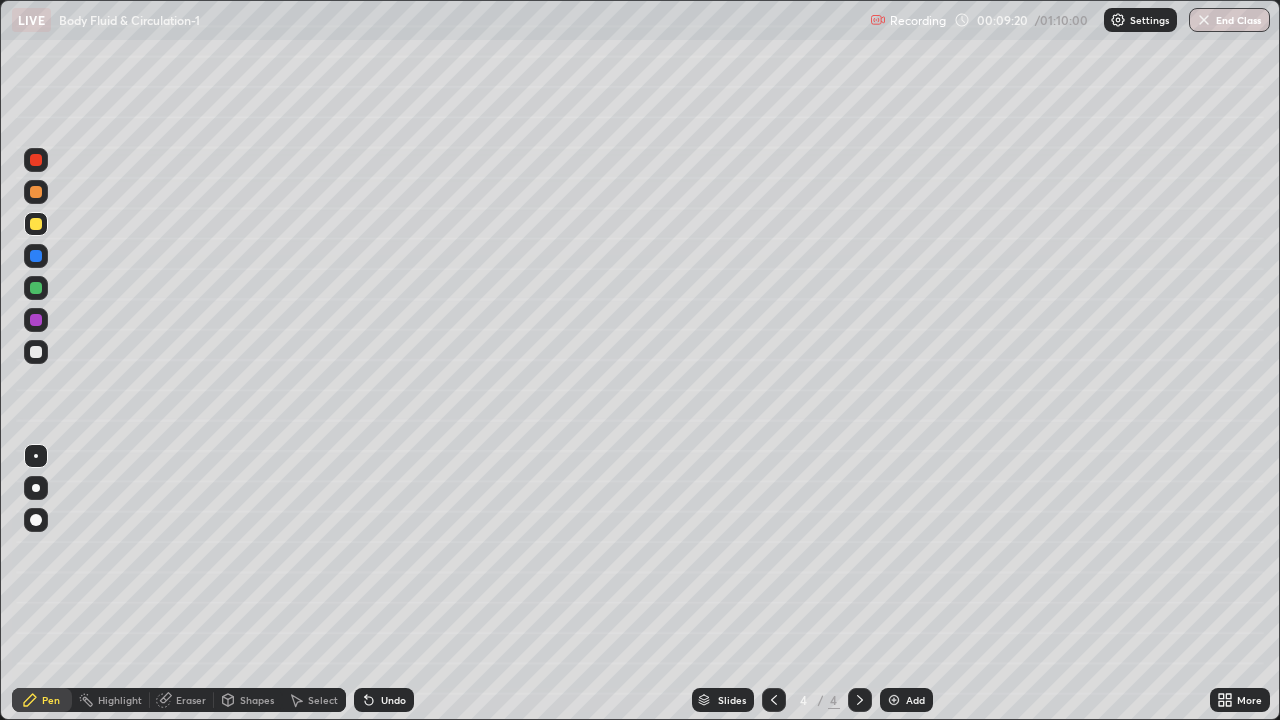 click at bounding box center (36, 224) 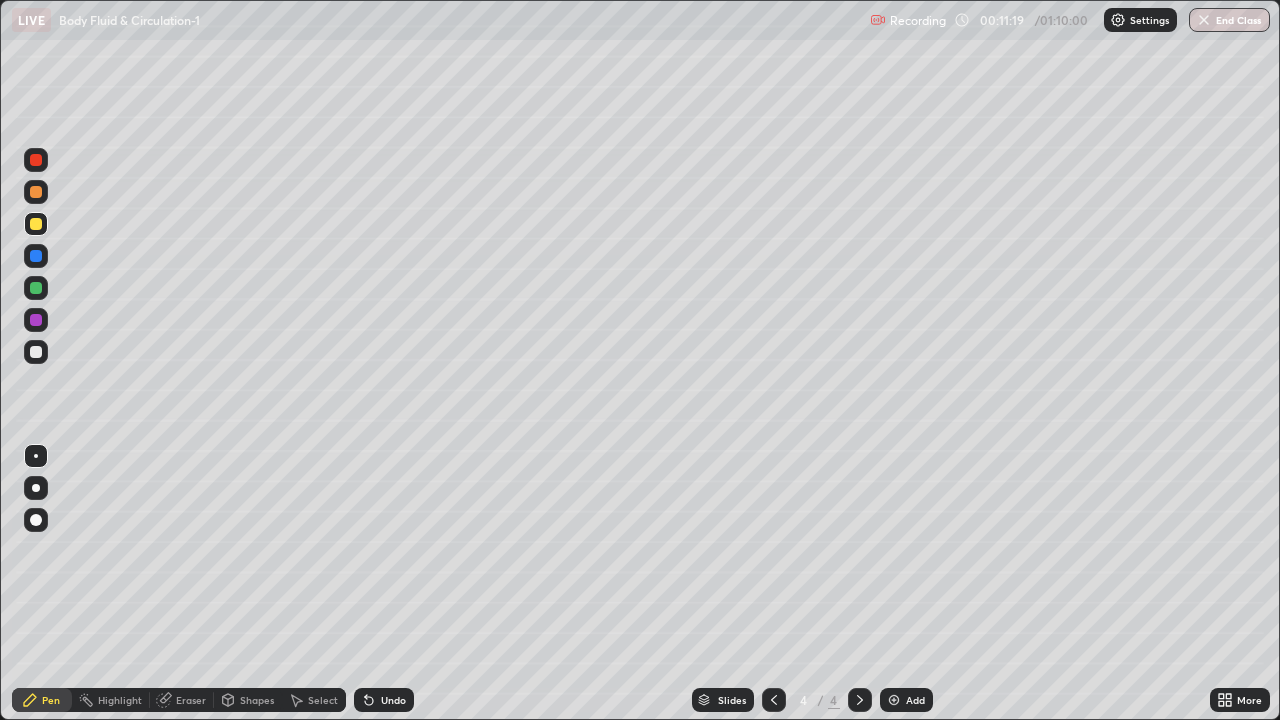 click at bounding box center (894, 700) 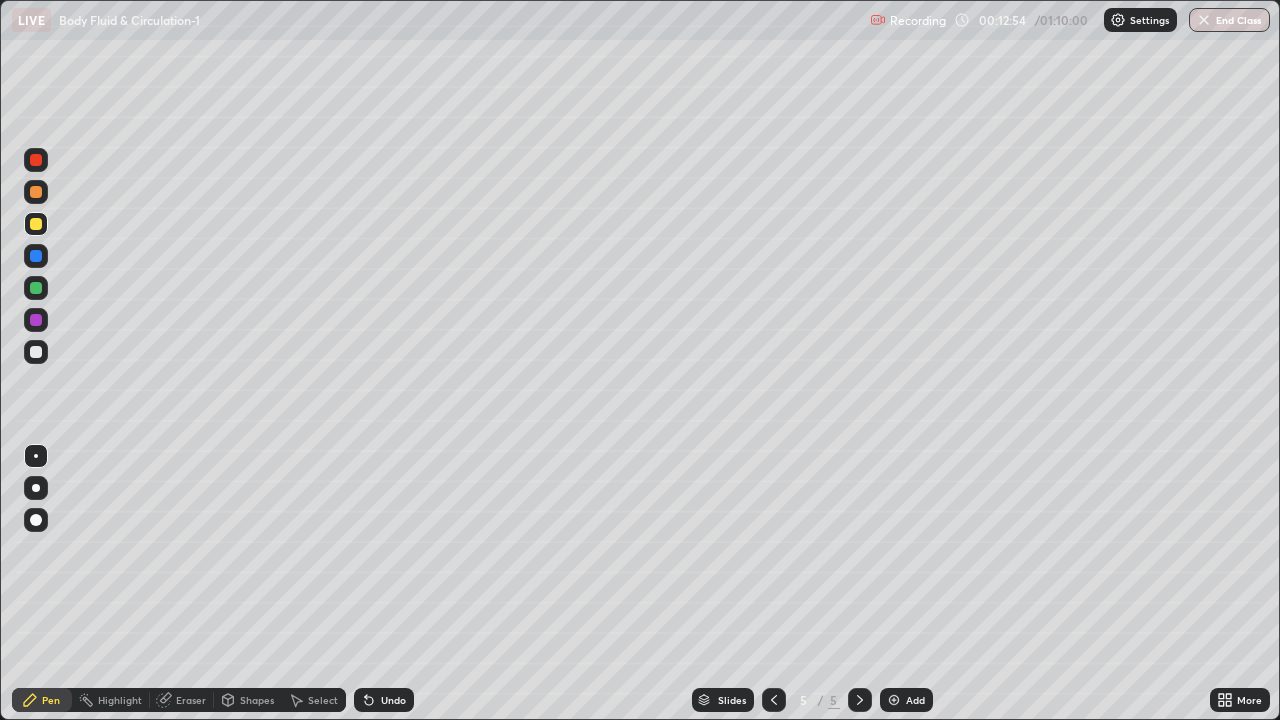 click at bounding box center (36, 192) 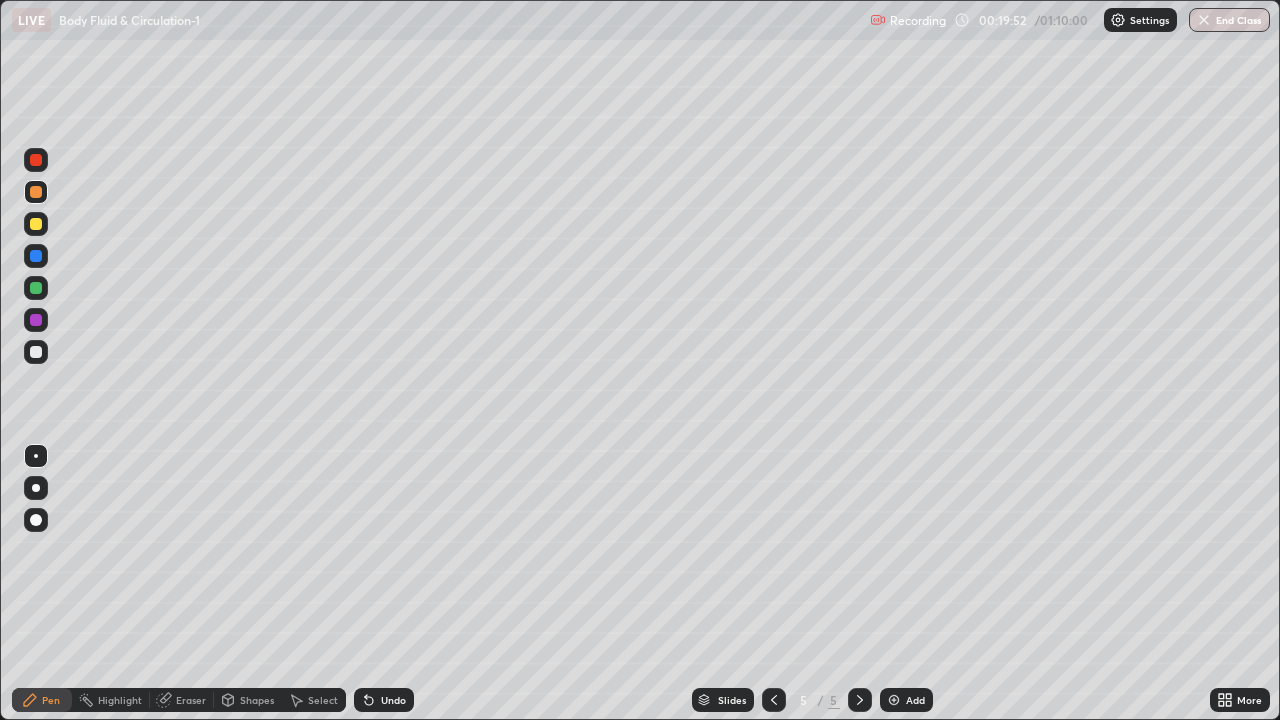 click at bounding box center [894, 700] 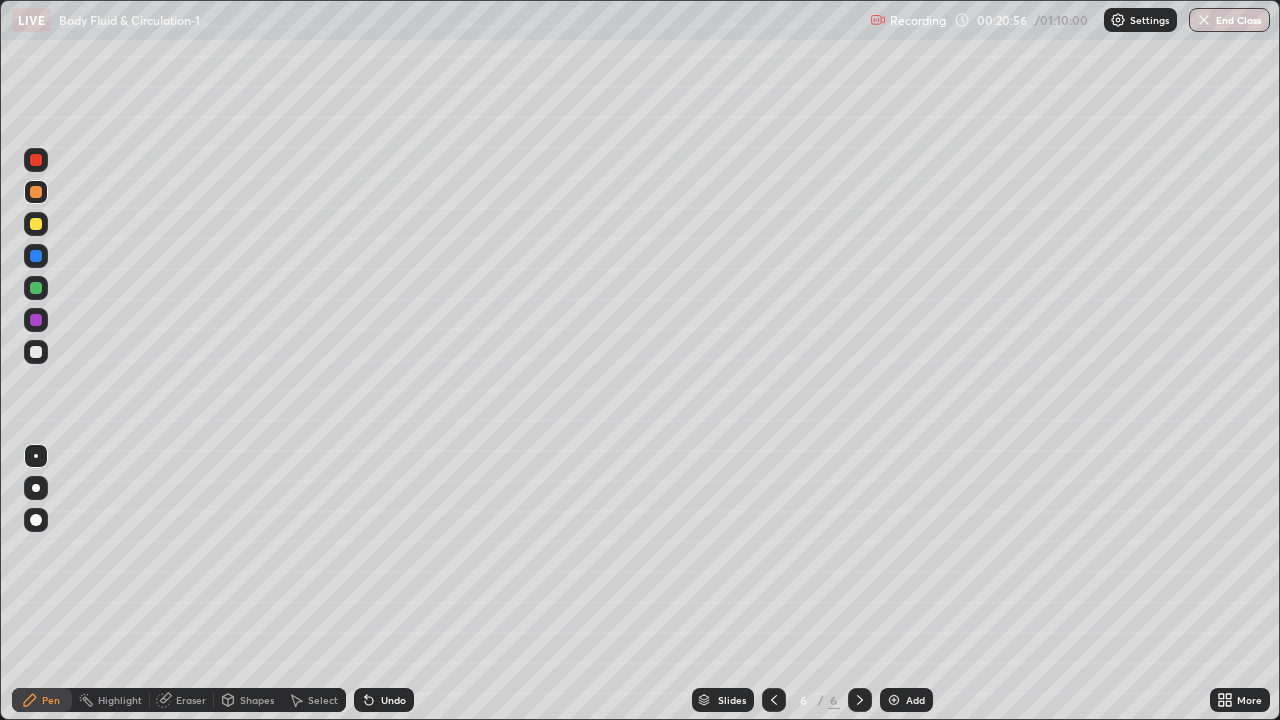 click at bounding box center [36, 224] 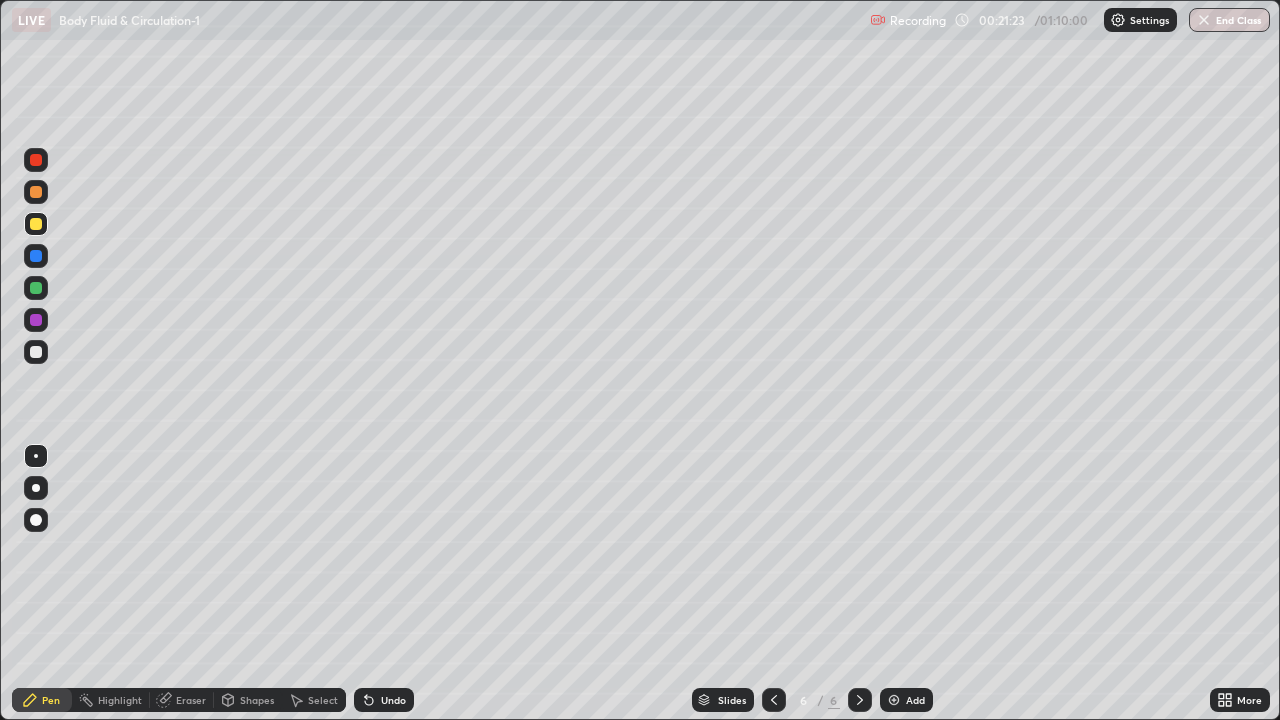 click on "Erase all" at bounding box center [36, 360] 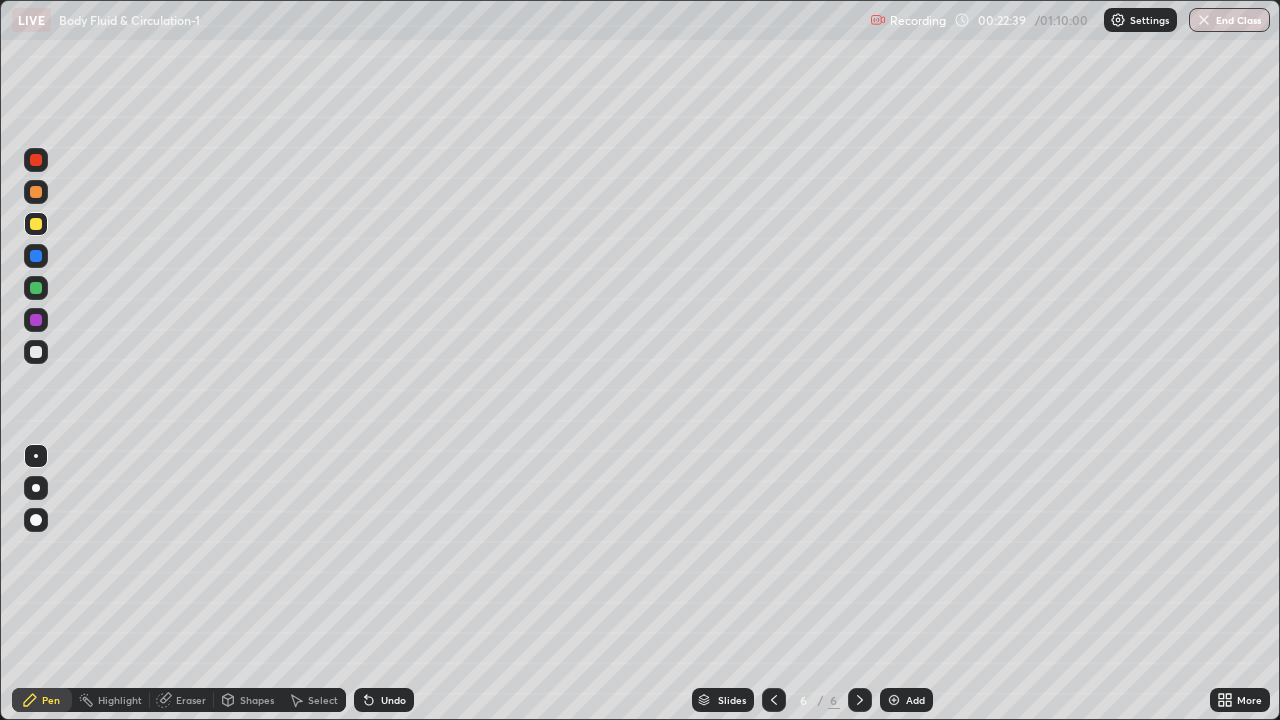 click at bounding box center [36, 192] 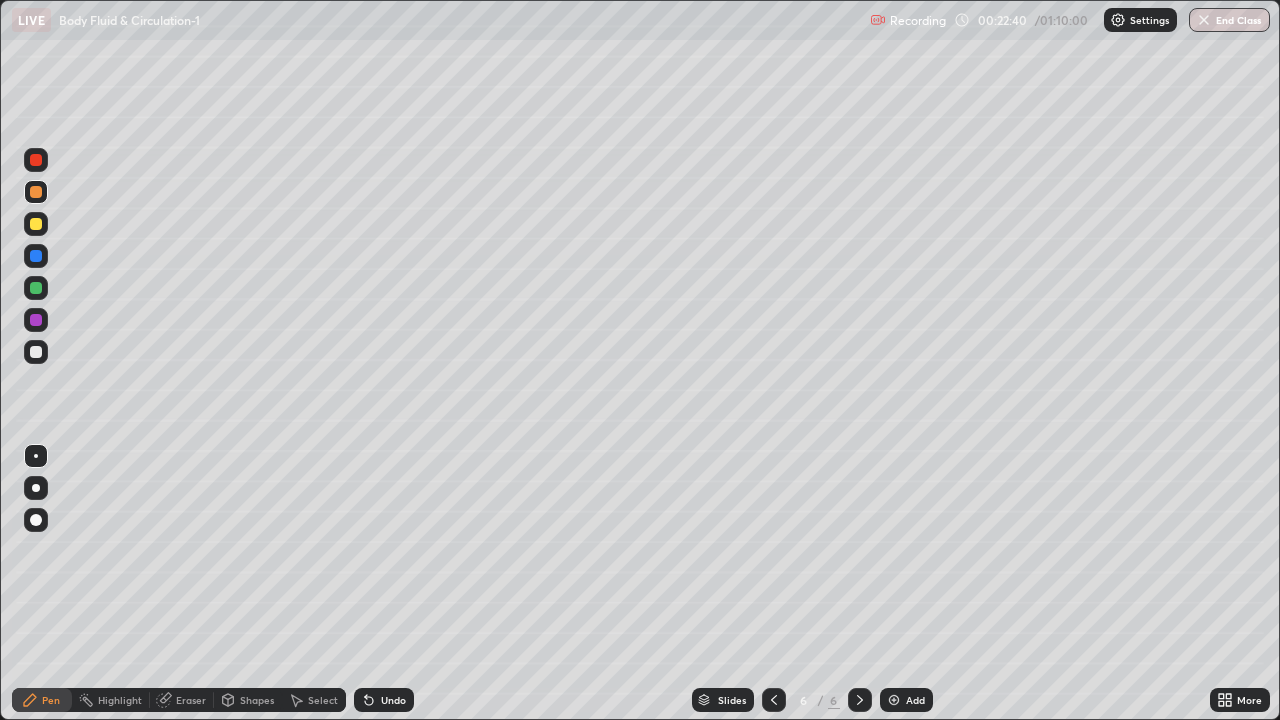 click on "Highlight" at bounding box center [120, 700] 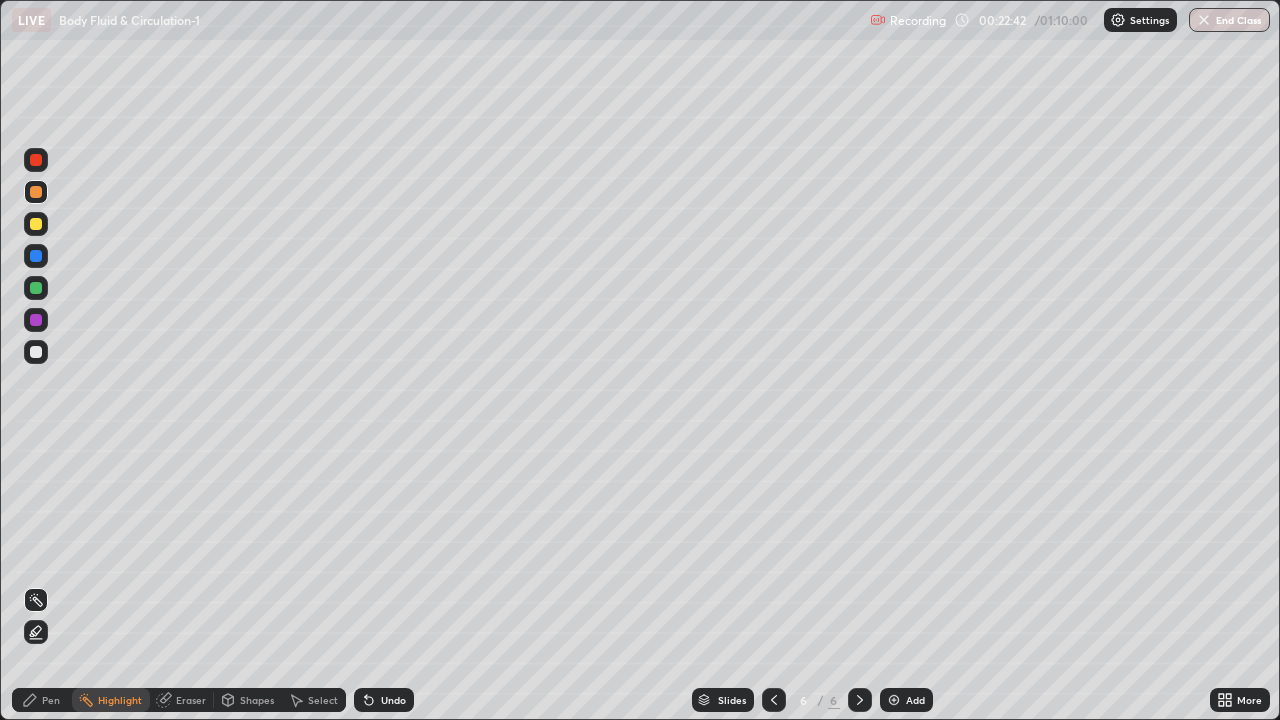 click 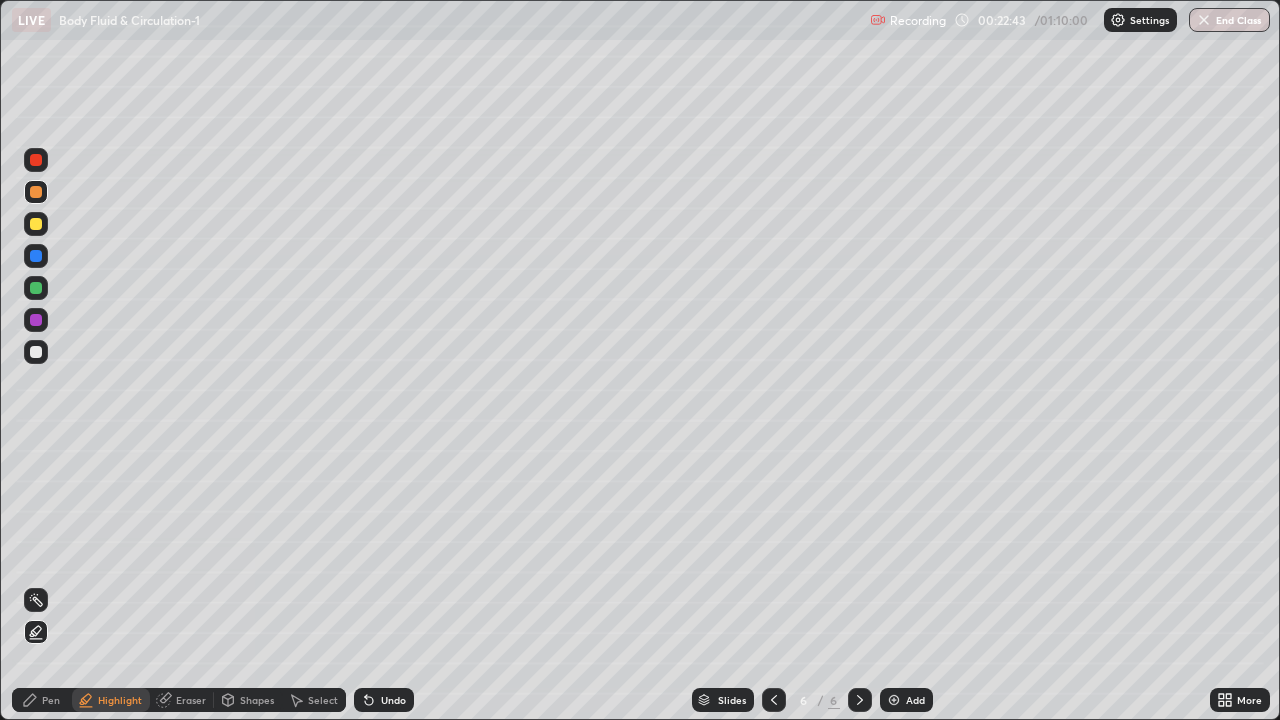 click at bounding box center (36, 288) 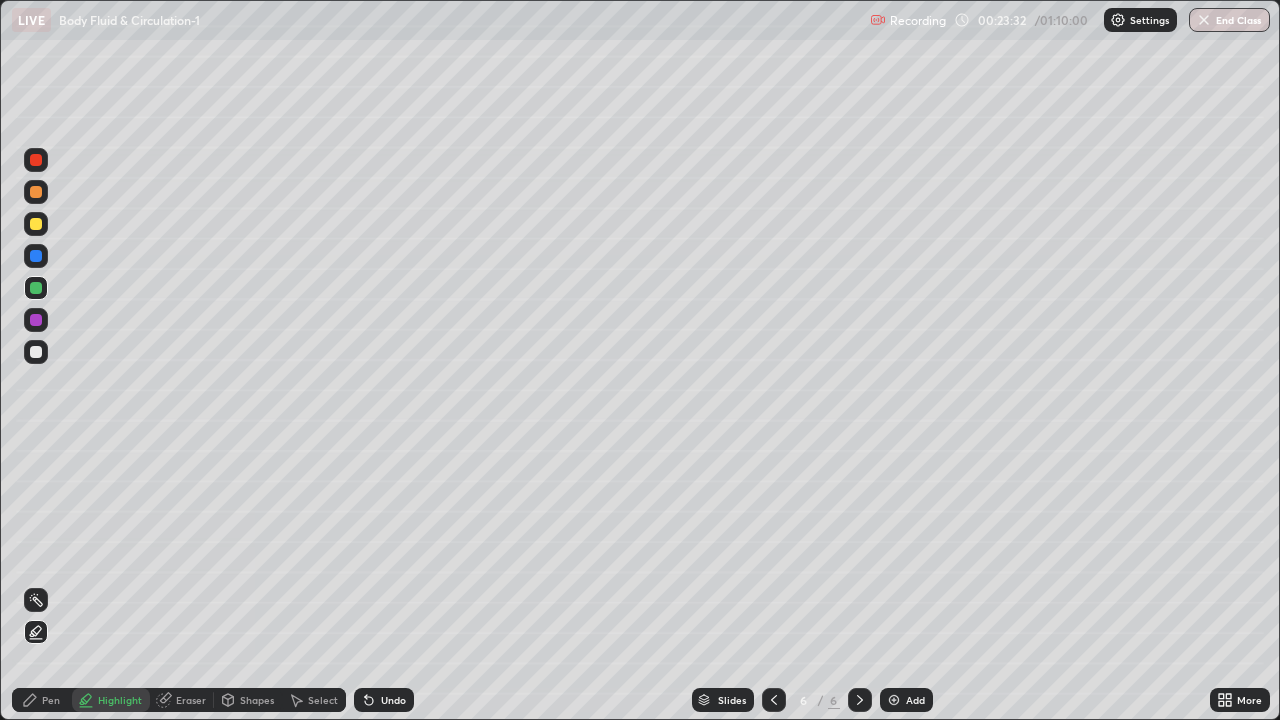 click at bounding box center (36, 224) 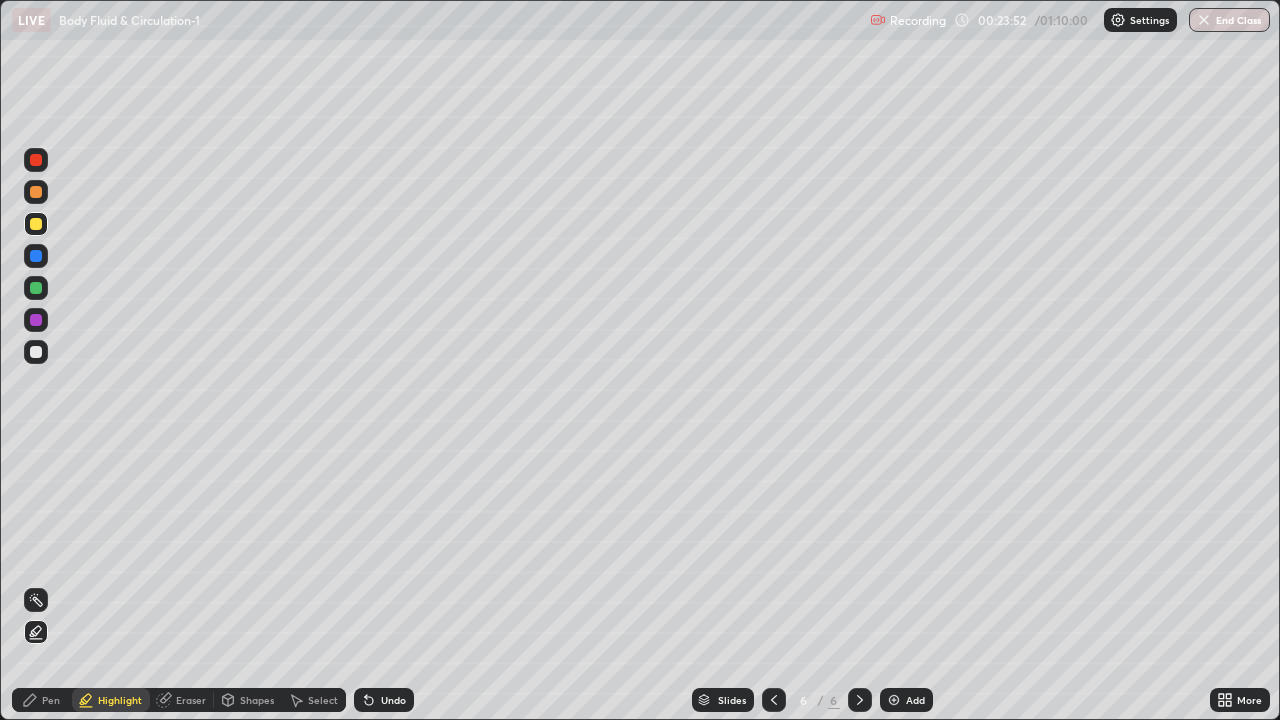 click on "Undo" at bounding box center [384, 700] 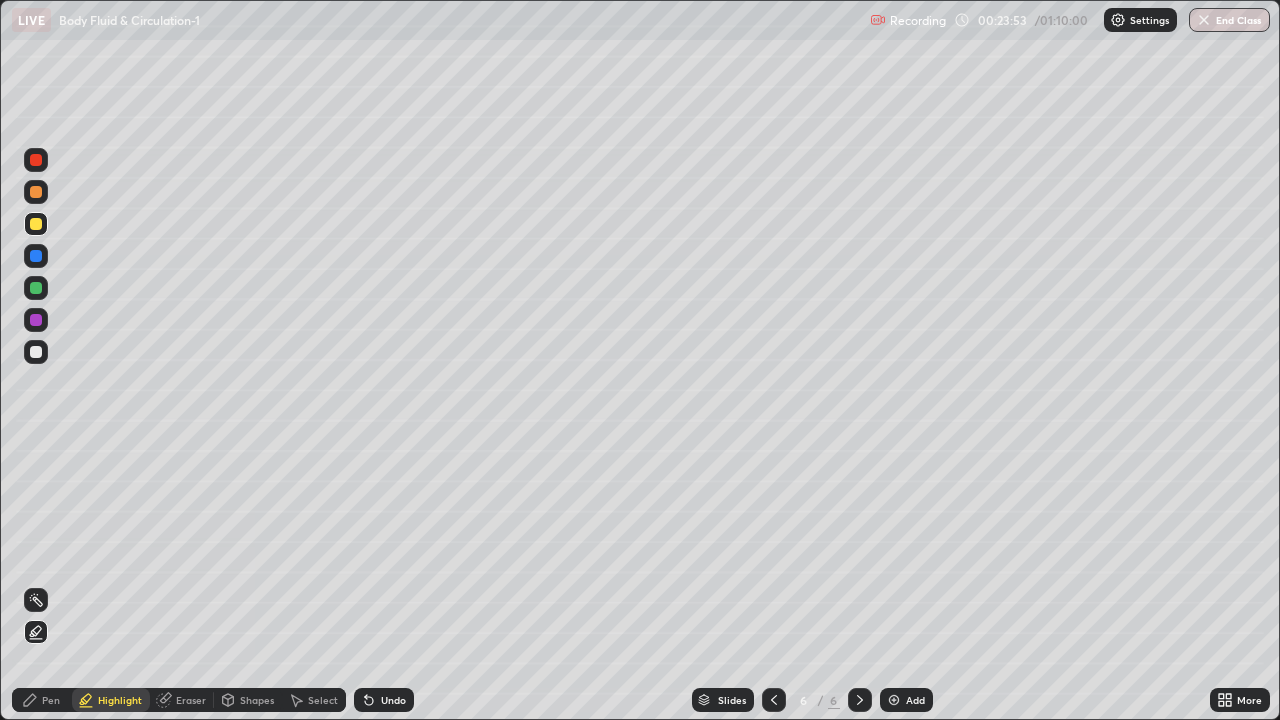 click on "Pen" at bounding box center [51, 700] 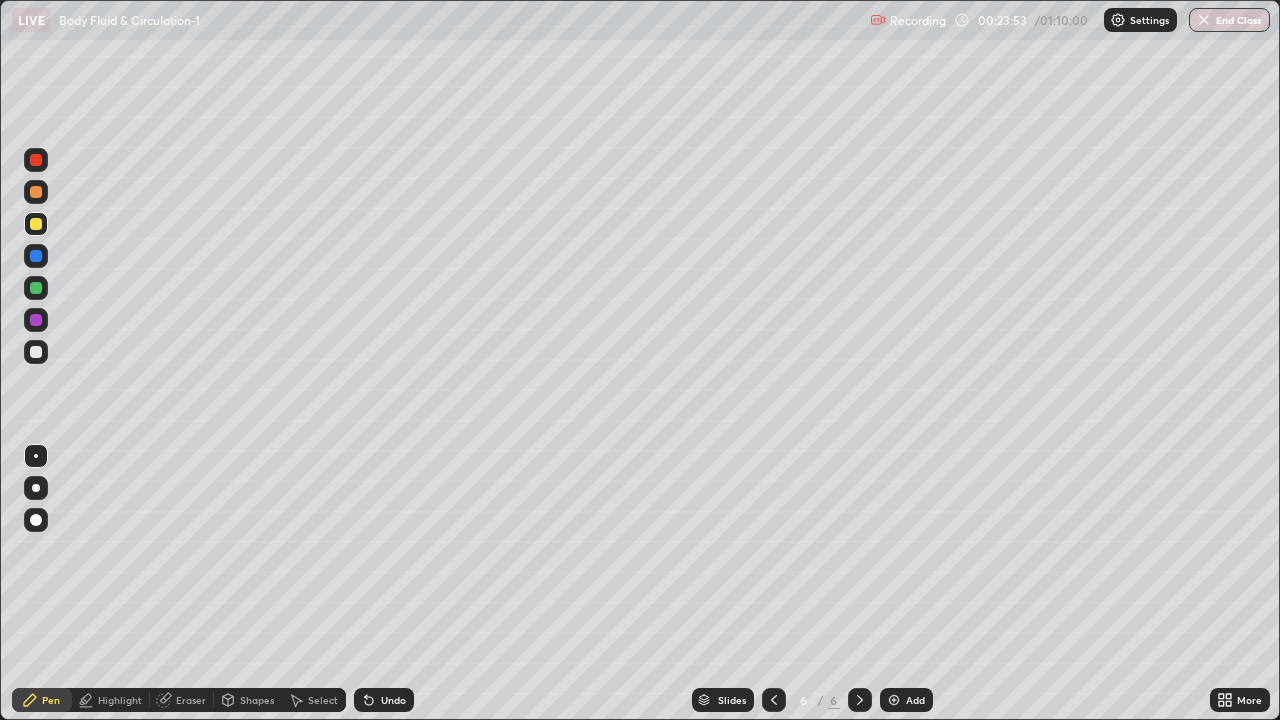 click at bounding box center [36, 352] 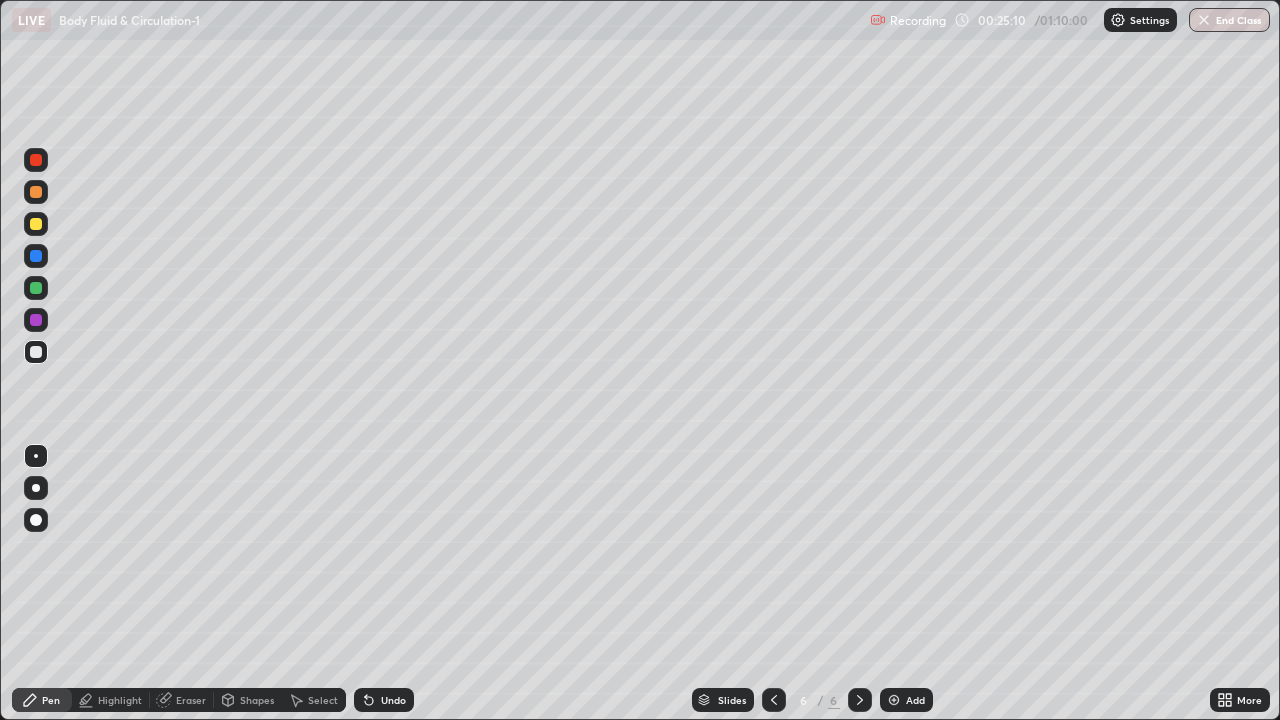 click on "Eraser" at bounding box center (182, 700) 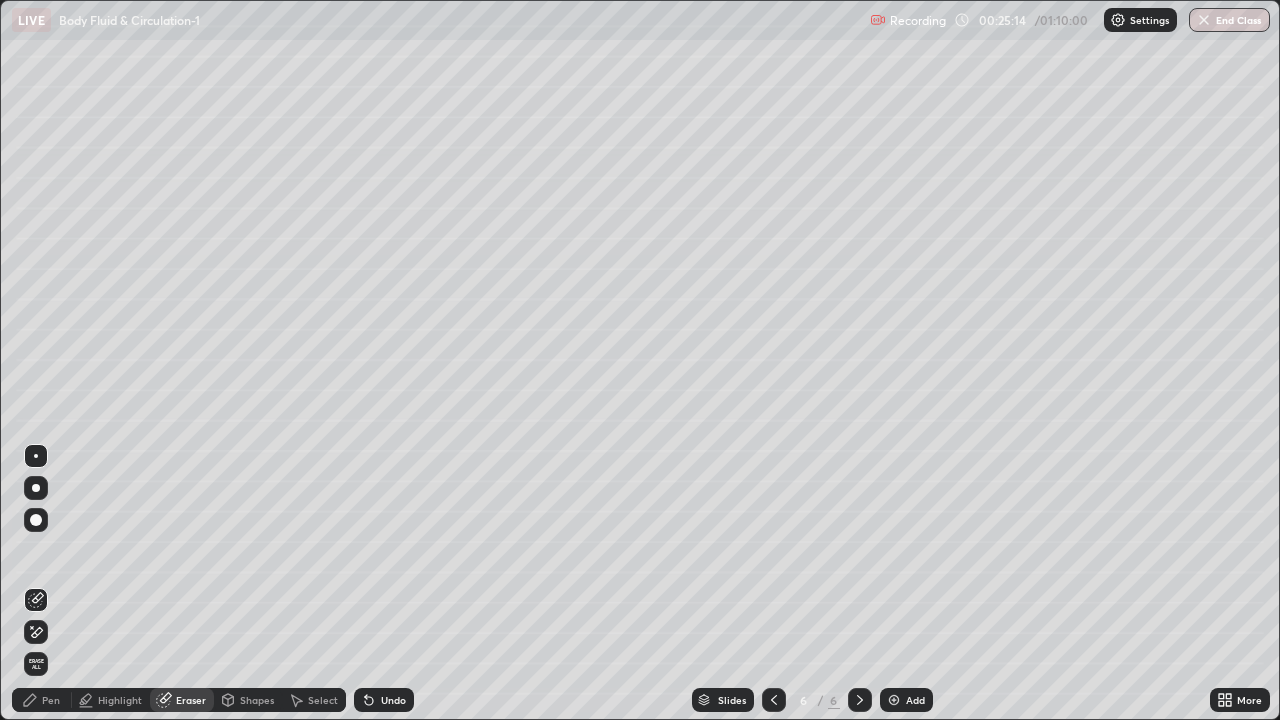 click 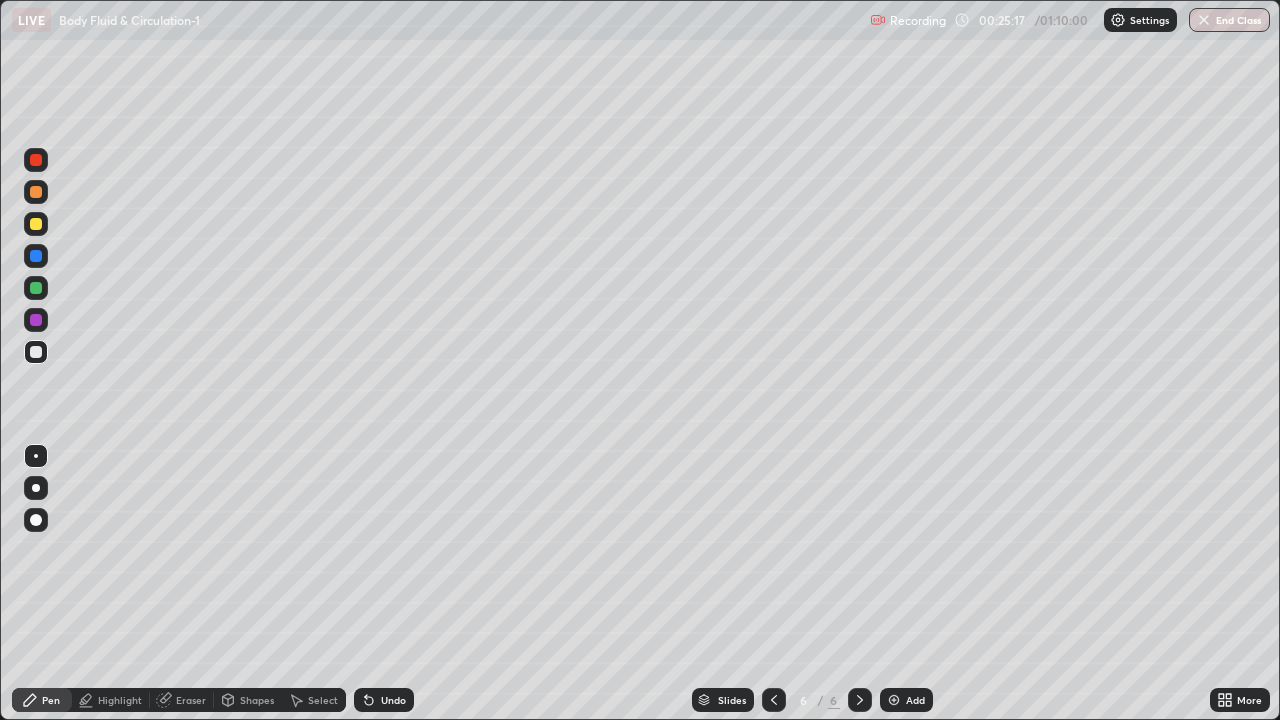 click at bounding box center (36, 224) 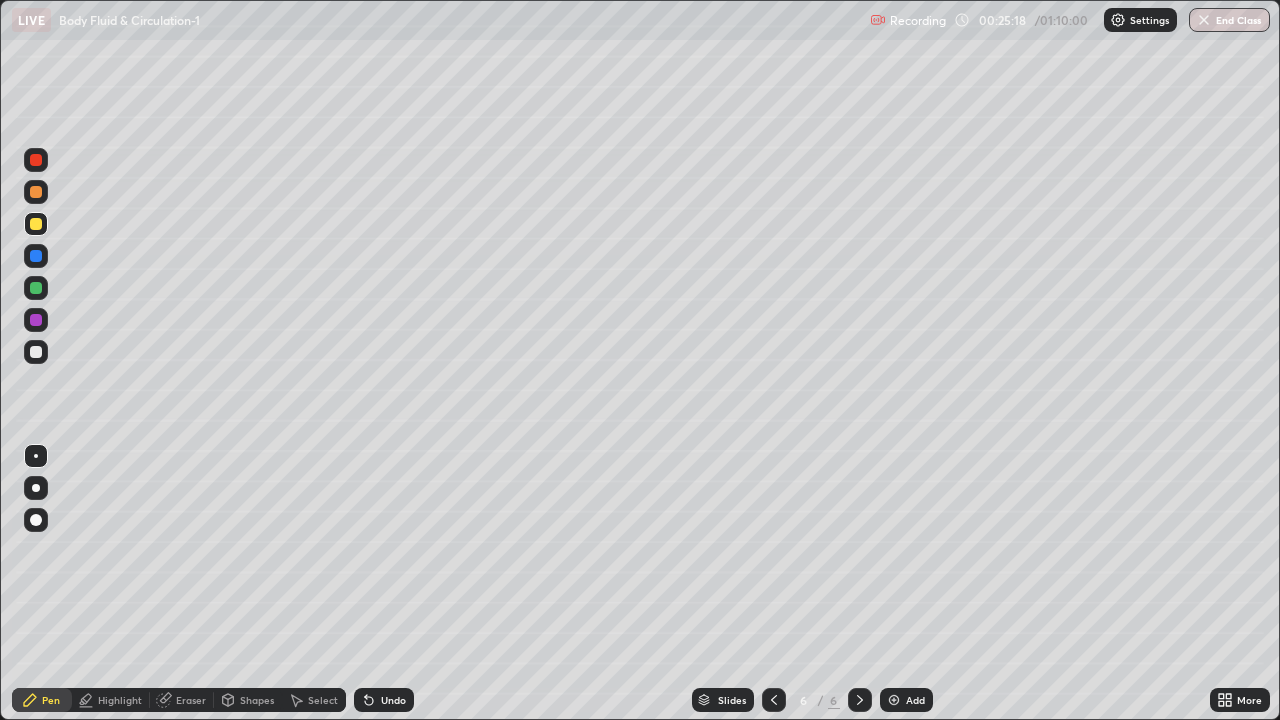 click at bounding box center [36, 456] 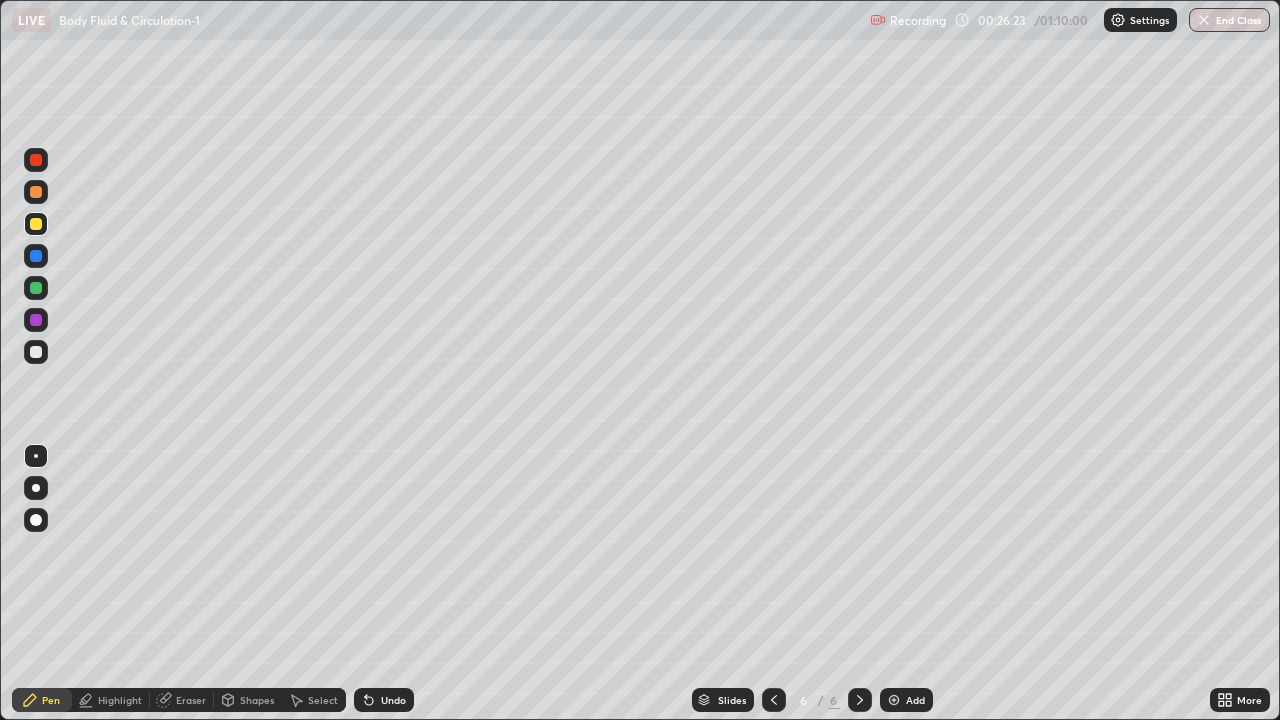 click at bounding box center [36, 224] 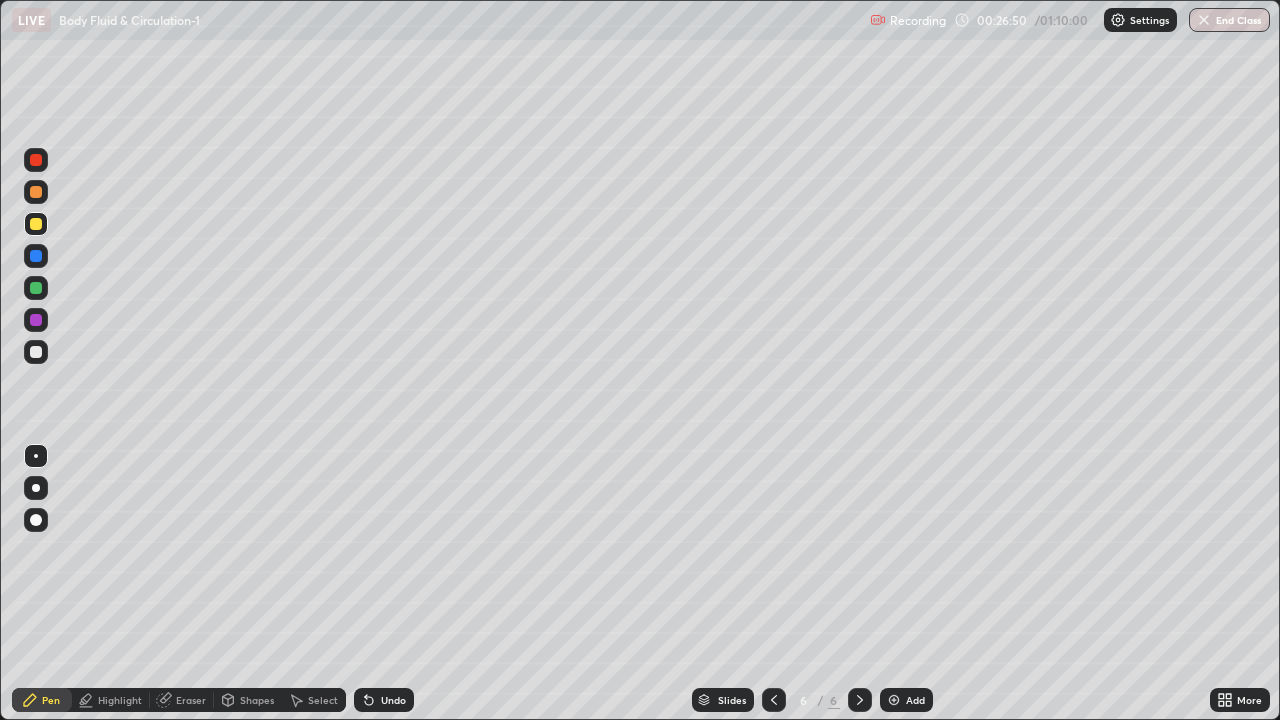 click at bounding box center [36, 160] 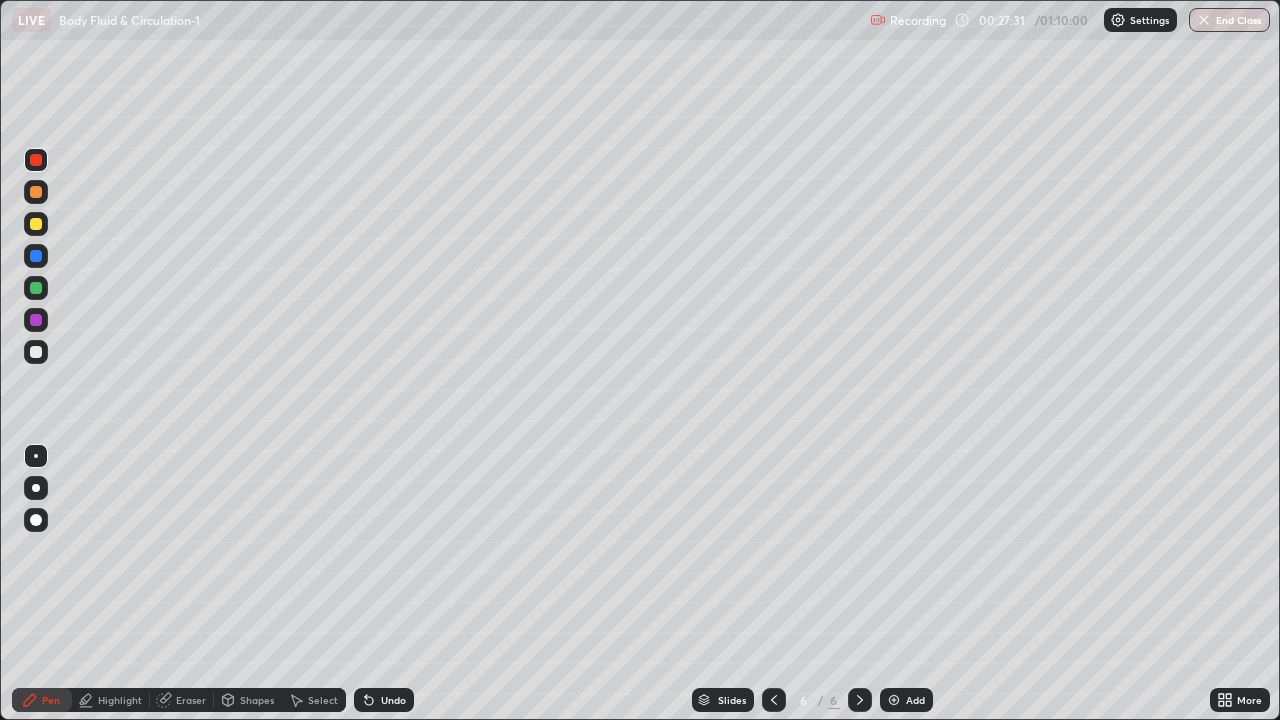 click at bounding box center [36, 352] 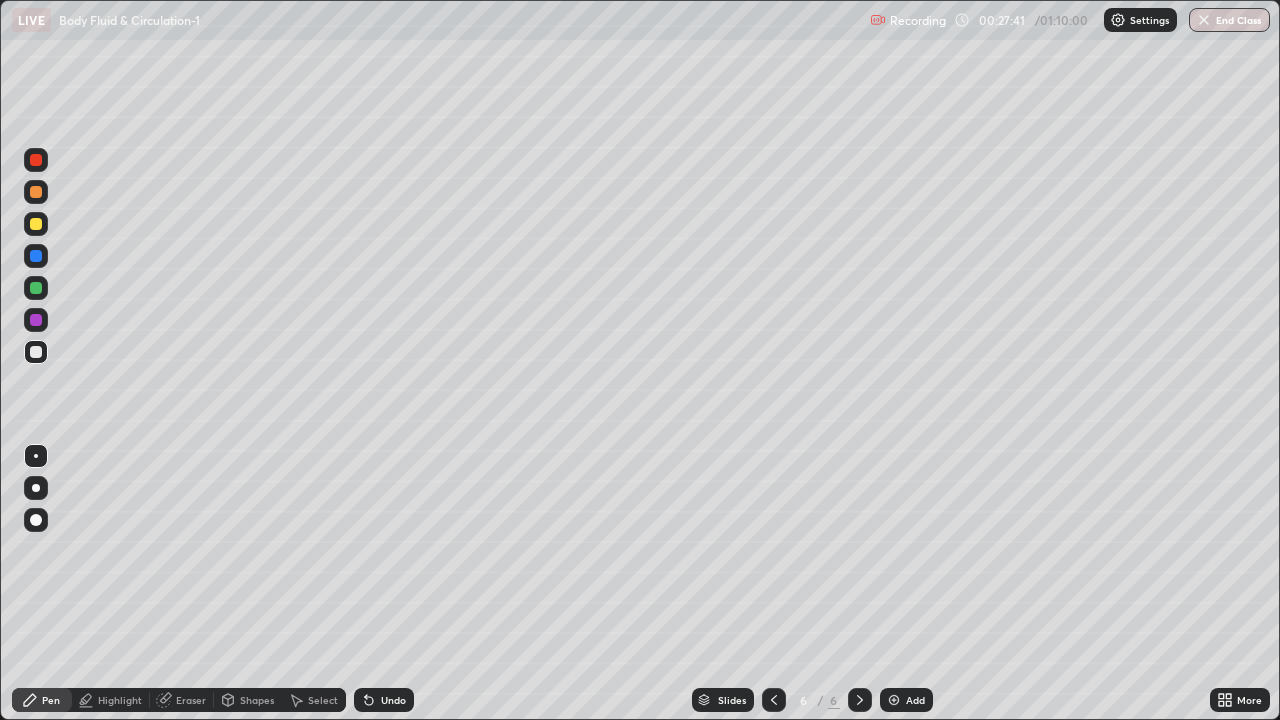 click at bounding box center [36, 192] 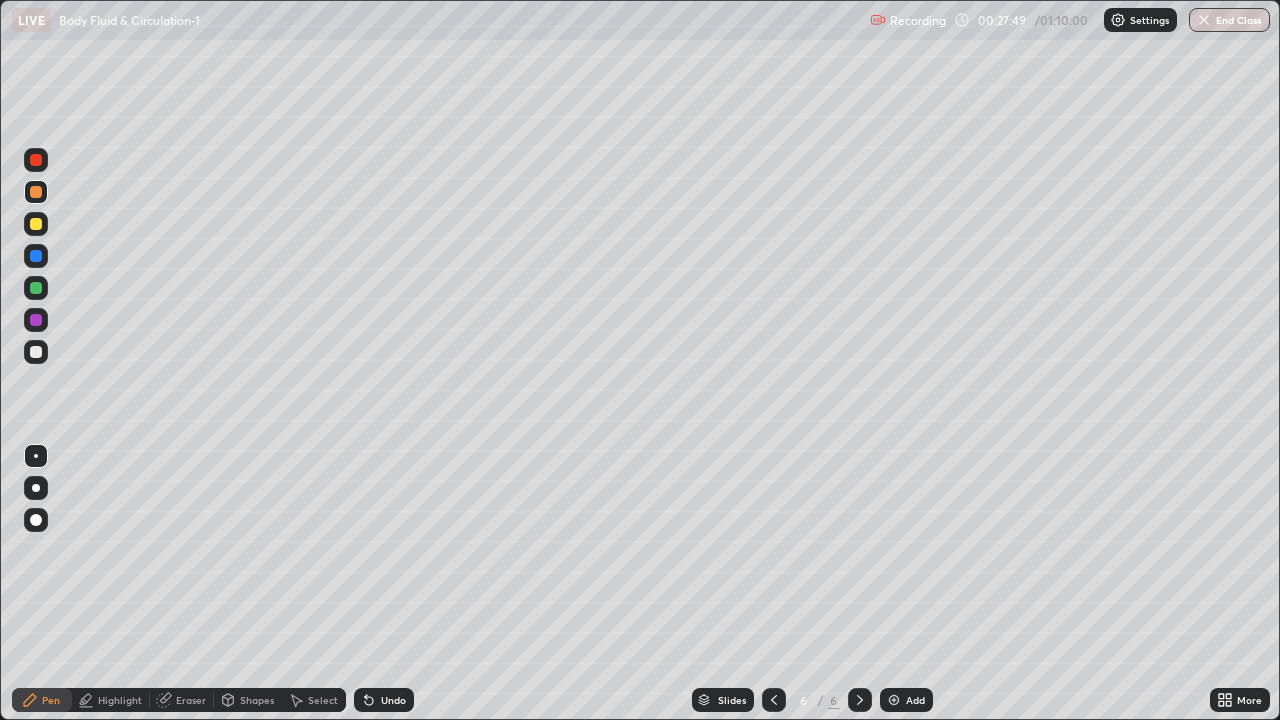 click at bounding box center (36, 192) 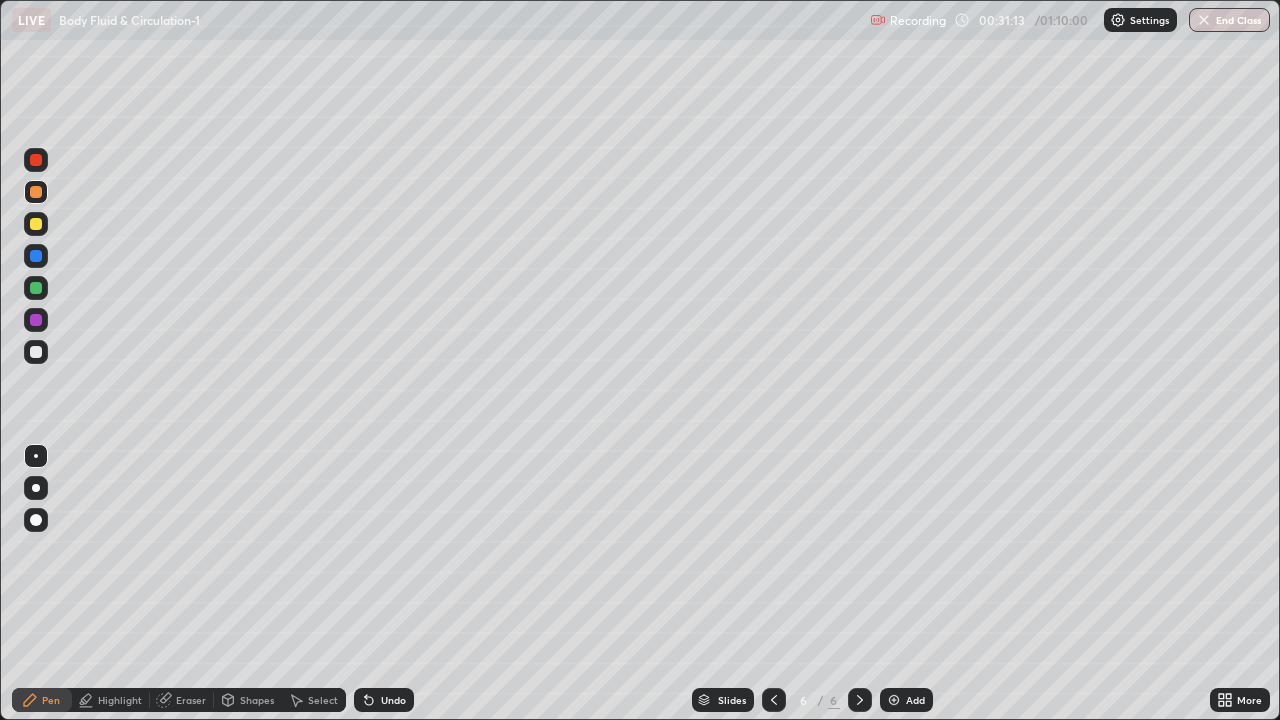 click at bounding box center [894, 700] 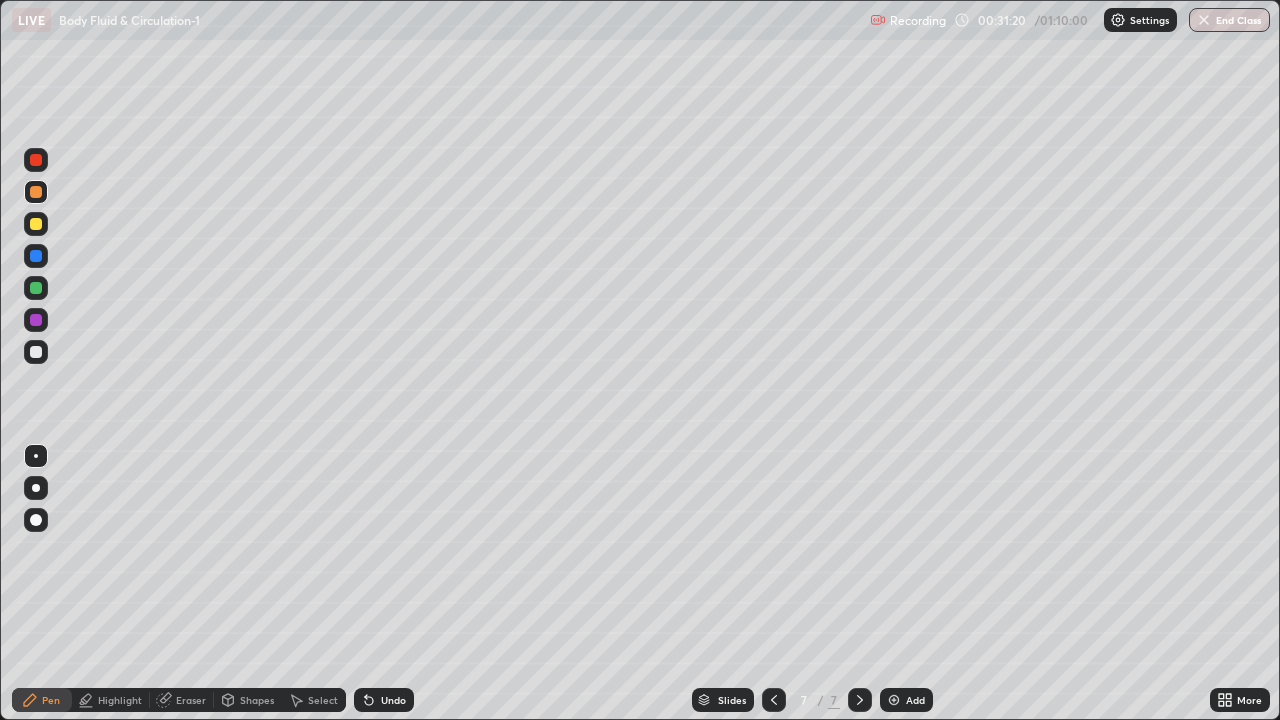 click at bounding box center (36, 224) 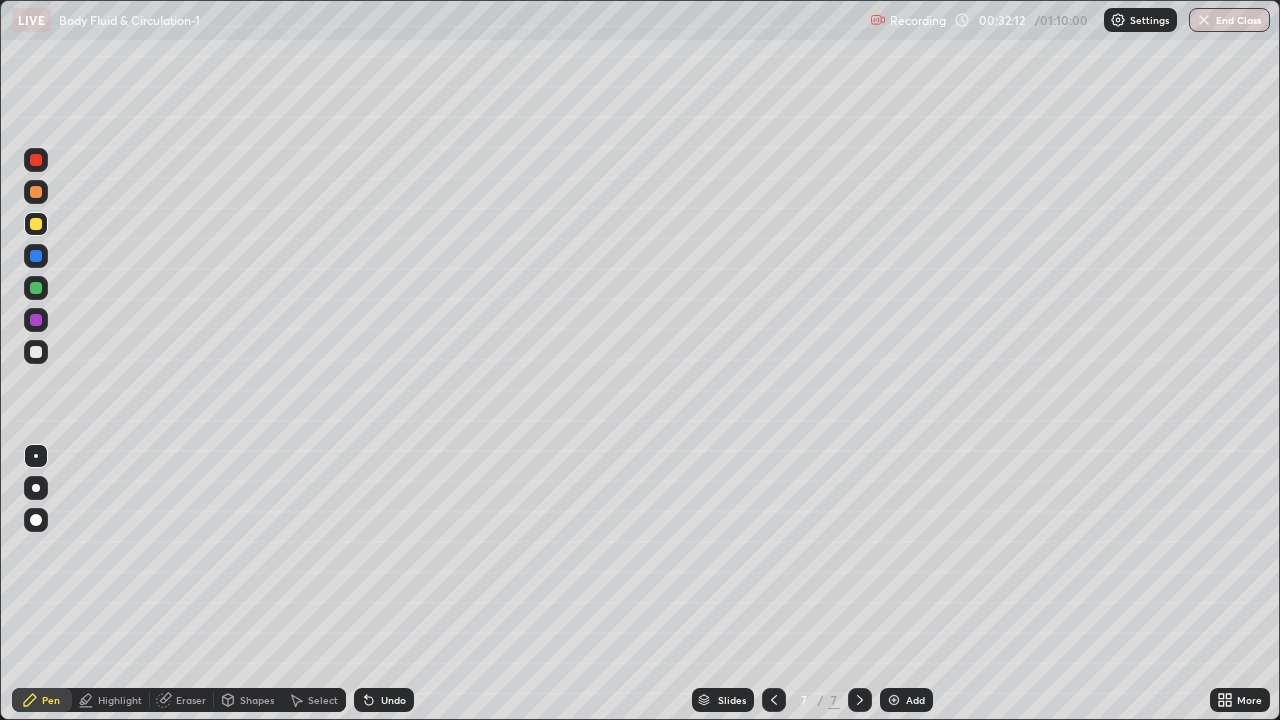 click at bounding box center (36, 192) 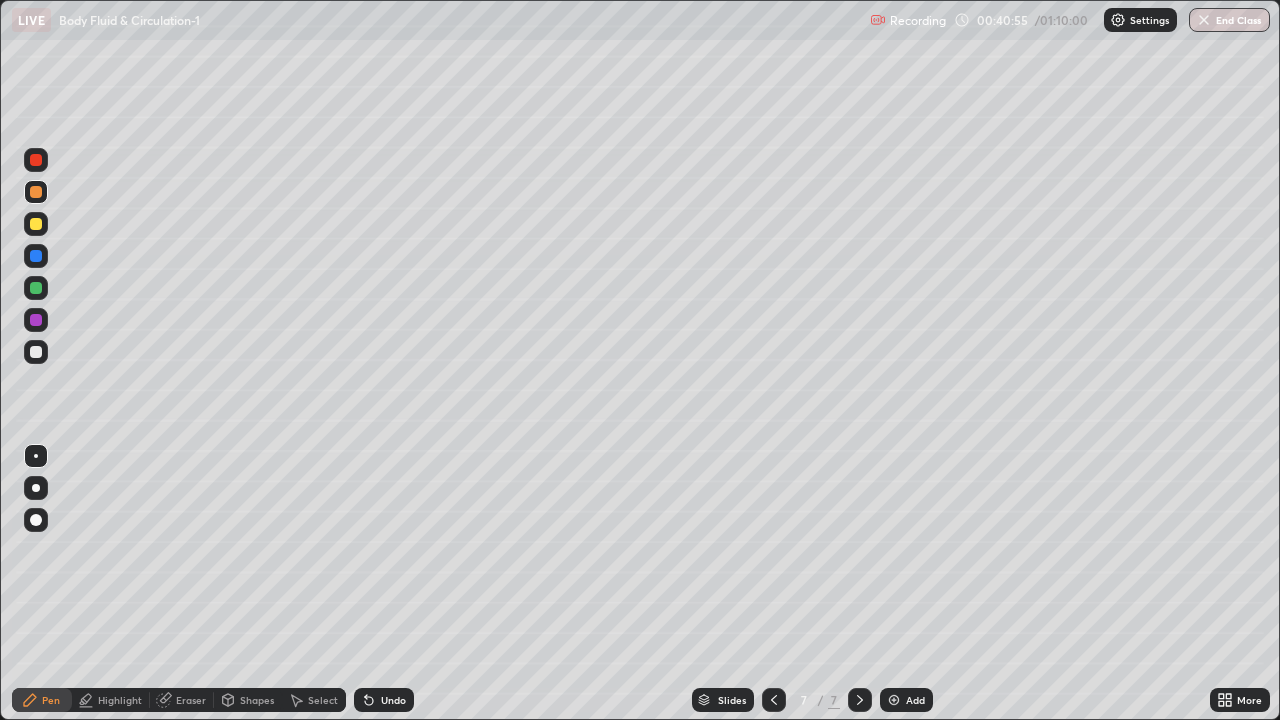 click at bounding box center [36, 192] 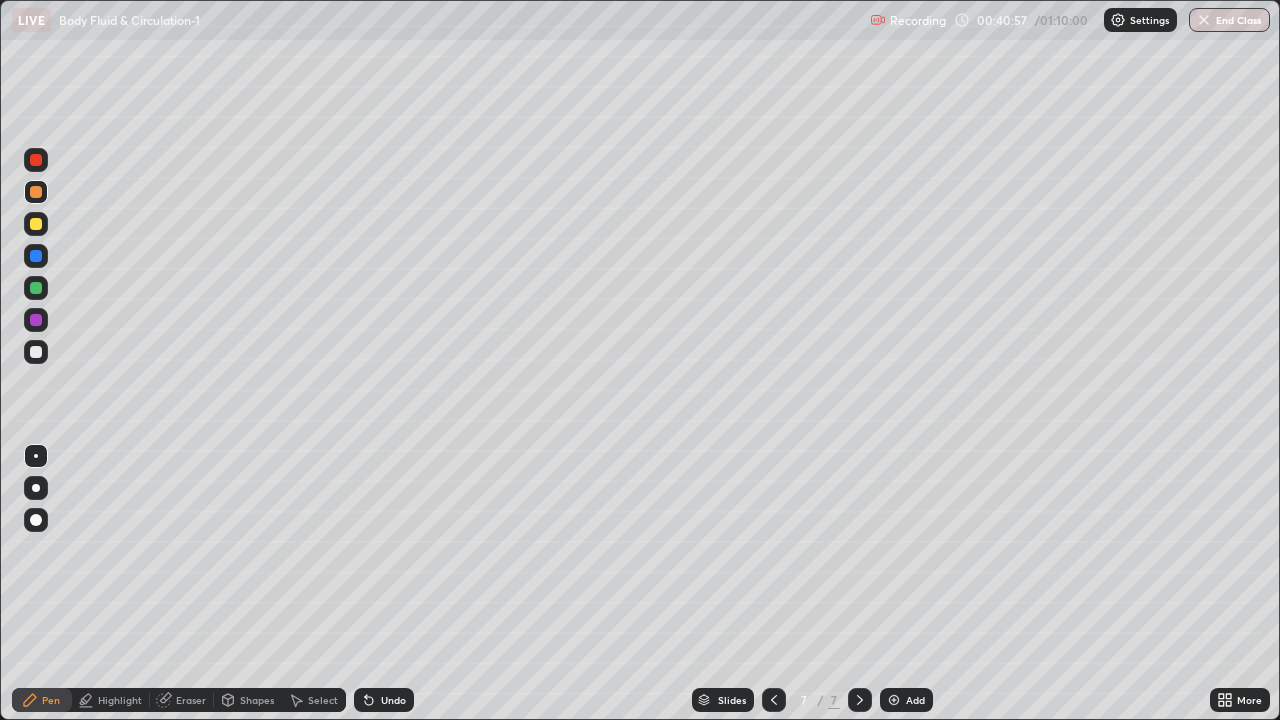 click at bounding box center [36, 288] 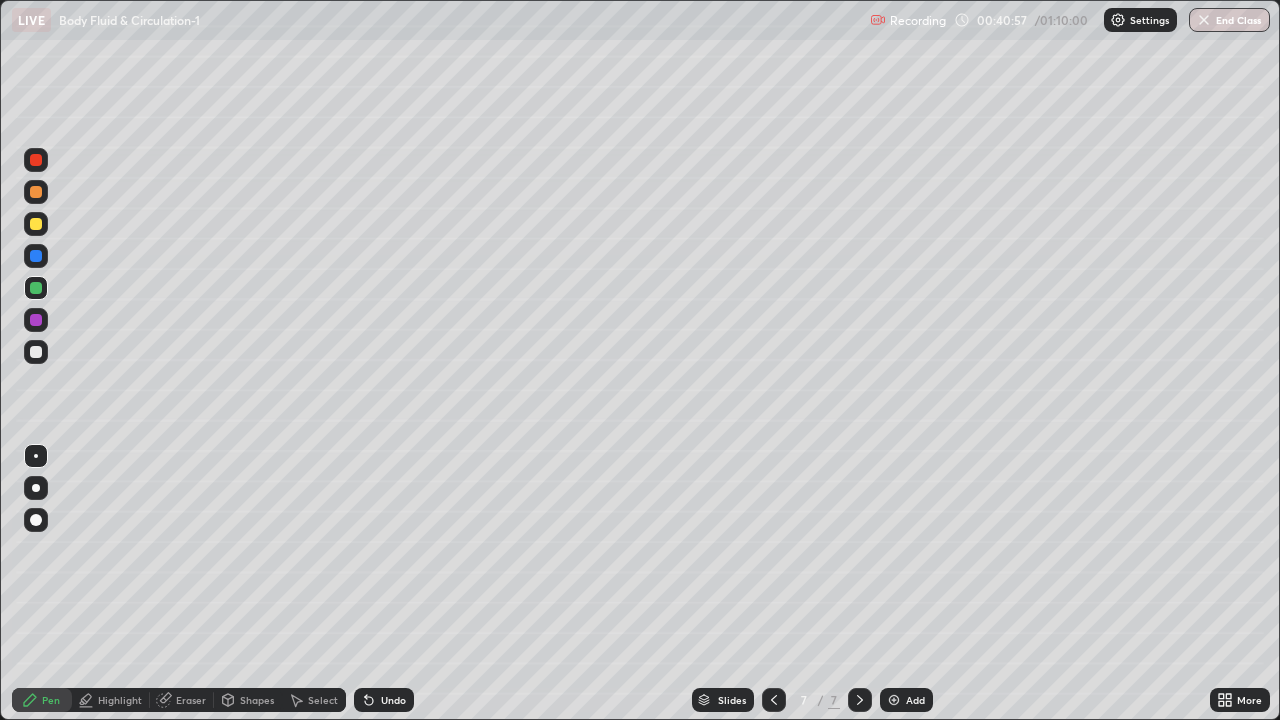 click at bounding box center (36, 520) 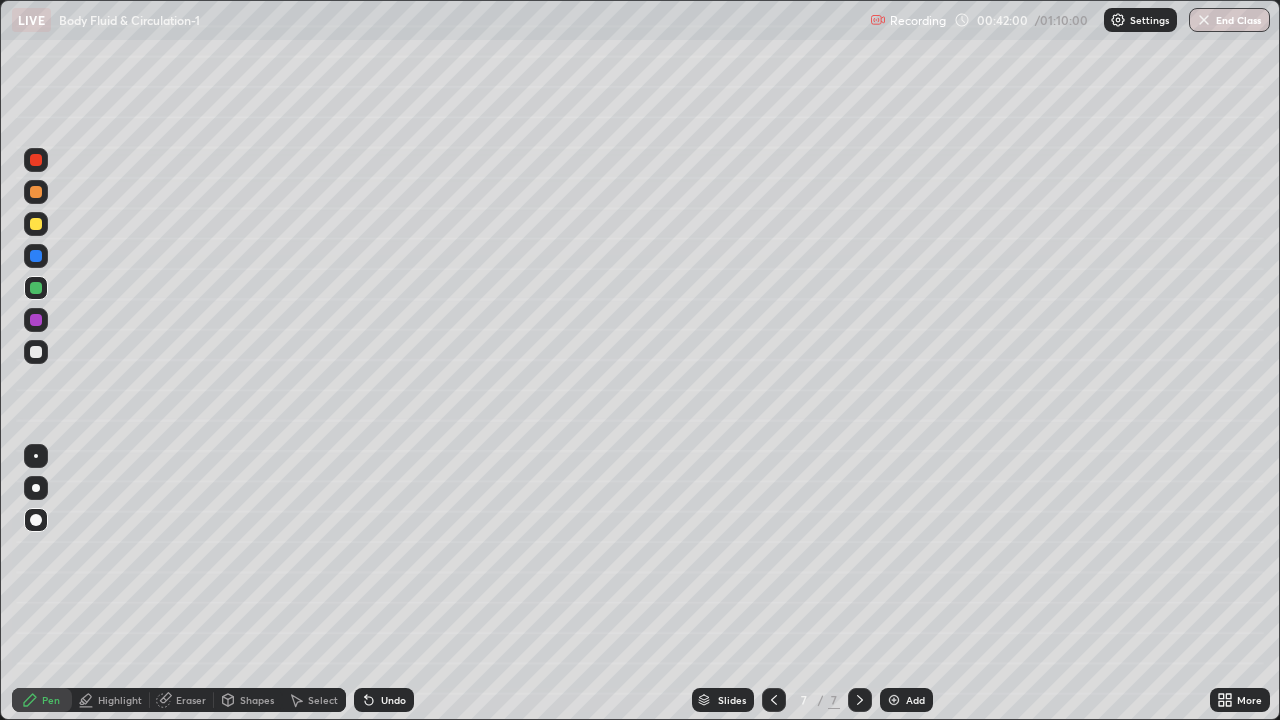 click on "Add" at bounding box center (906, 700) 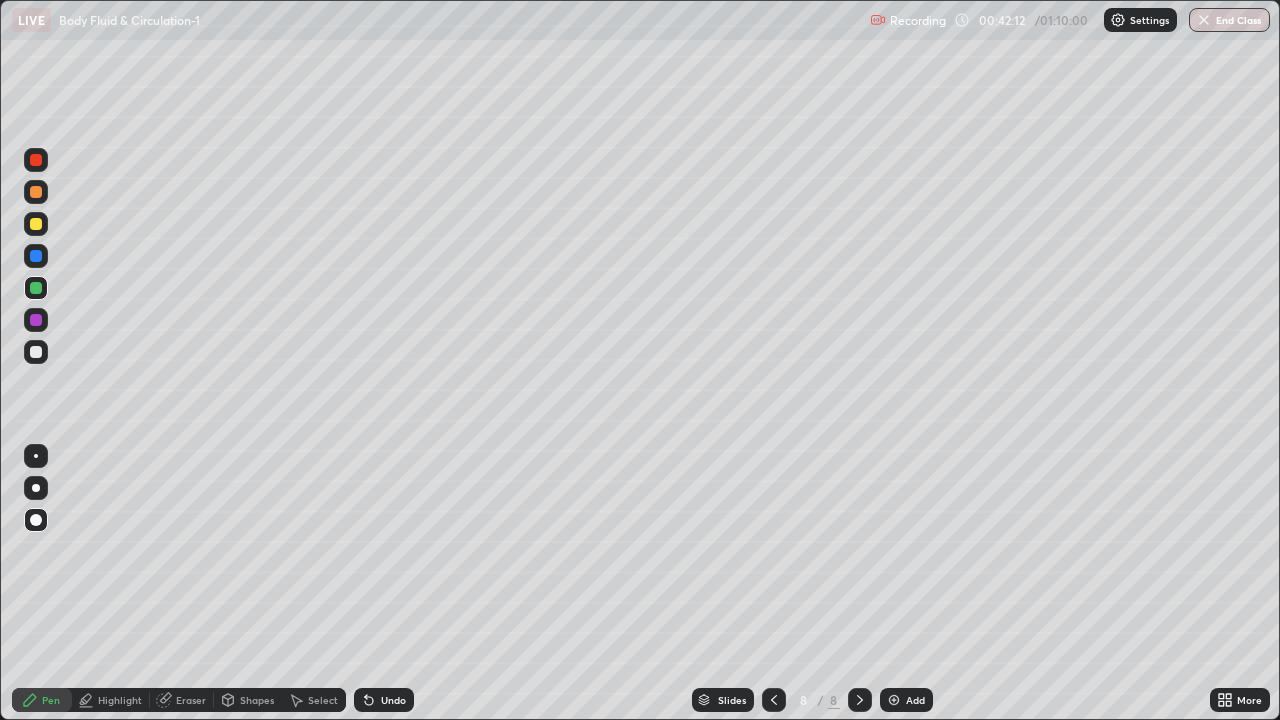 click at bounding box center (36, 352) 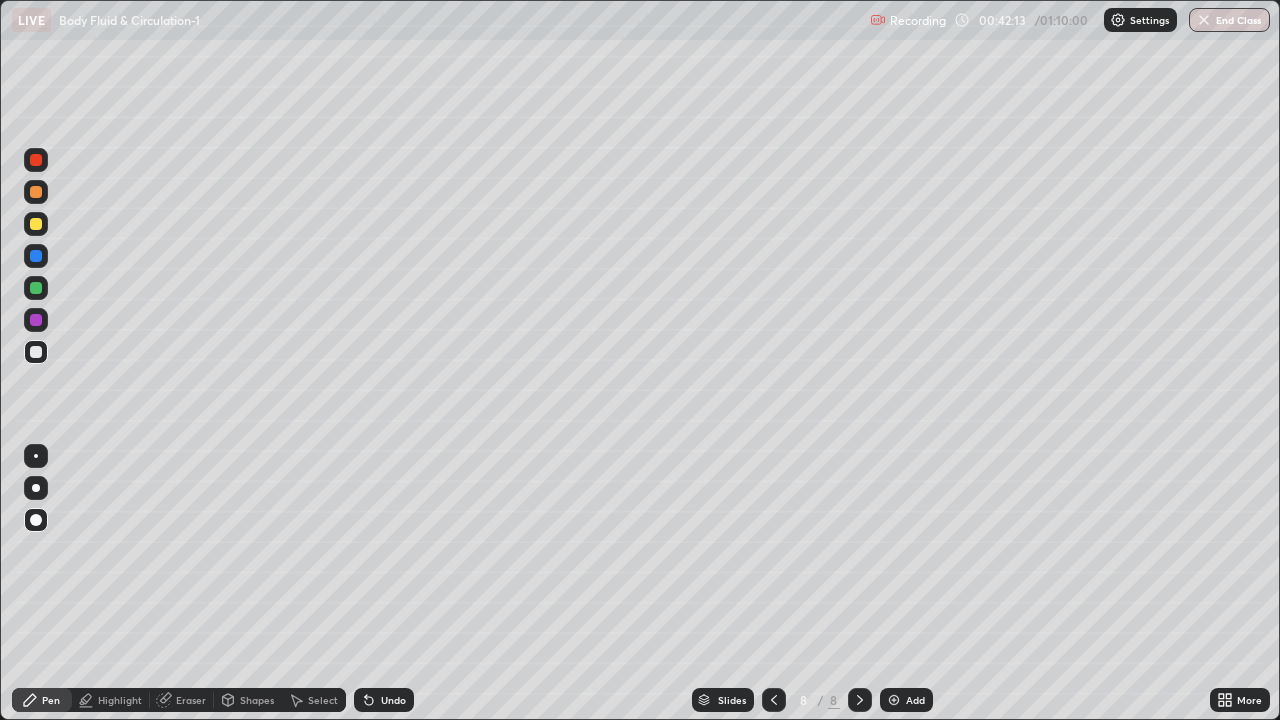 click at bounding box center (36, 456) 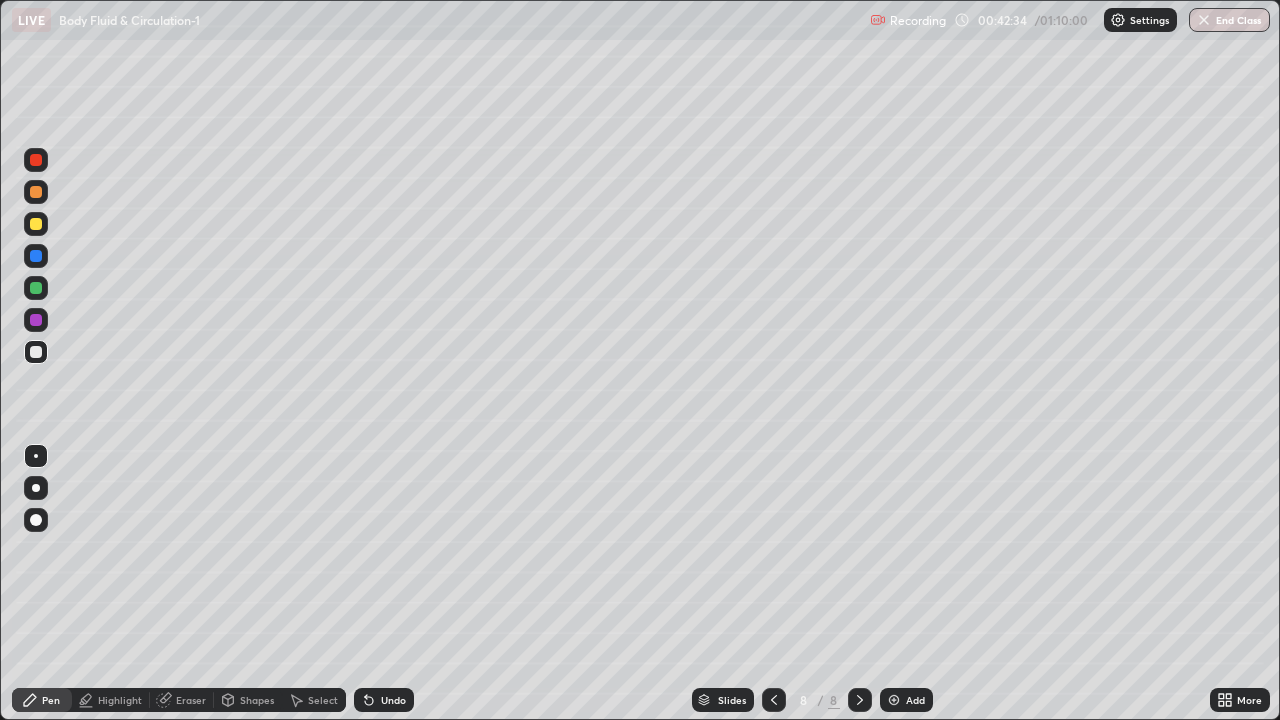 click on "Undo" at bounding box center [393, 700] 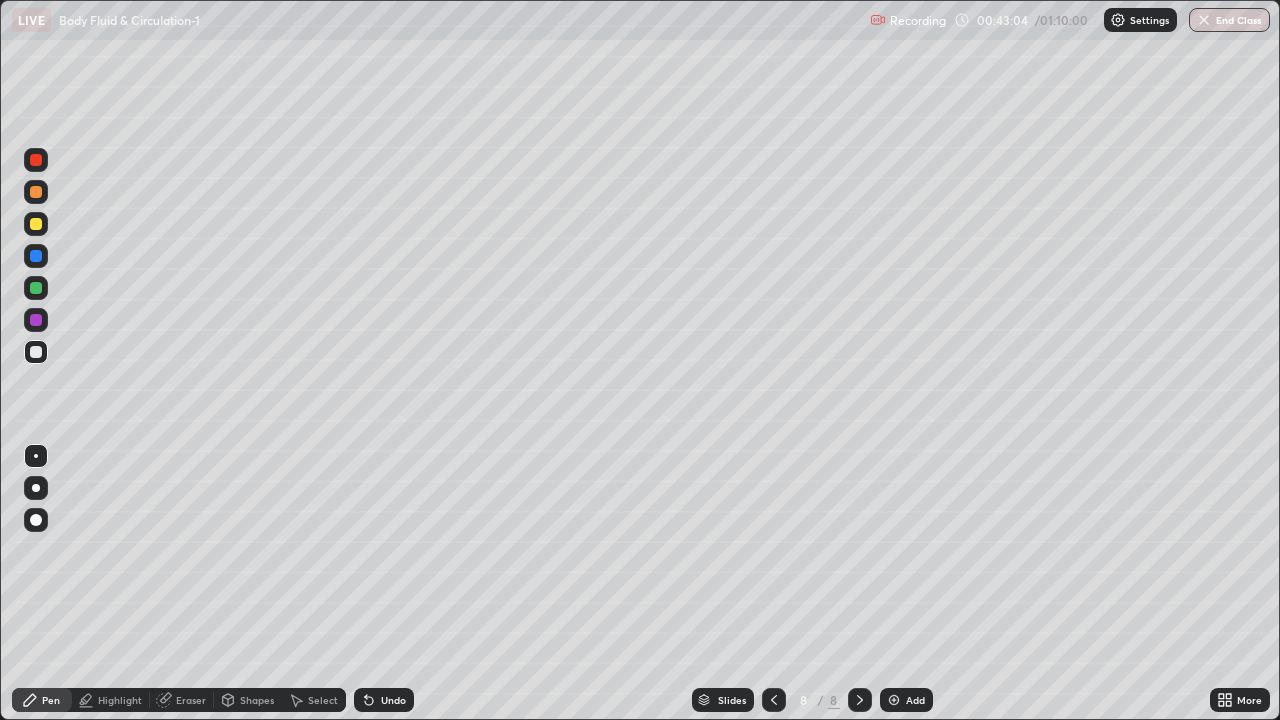 click 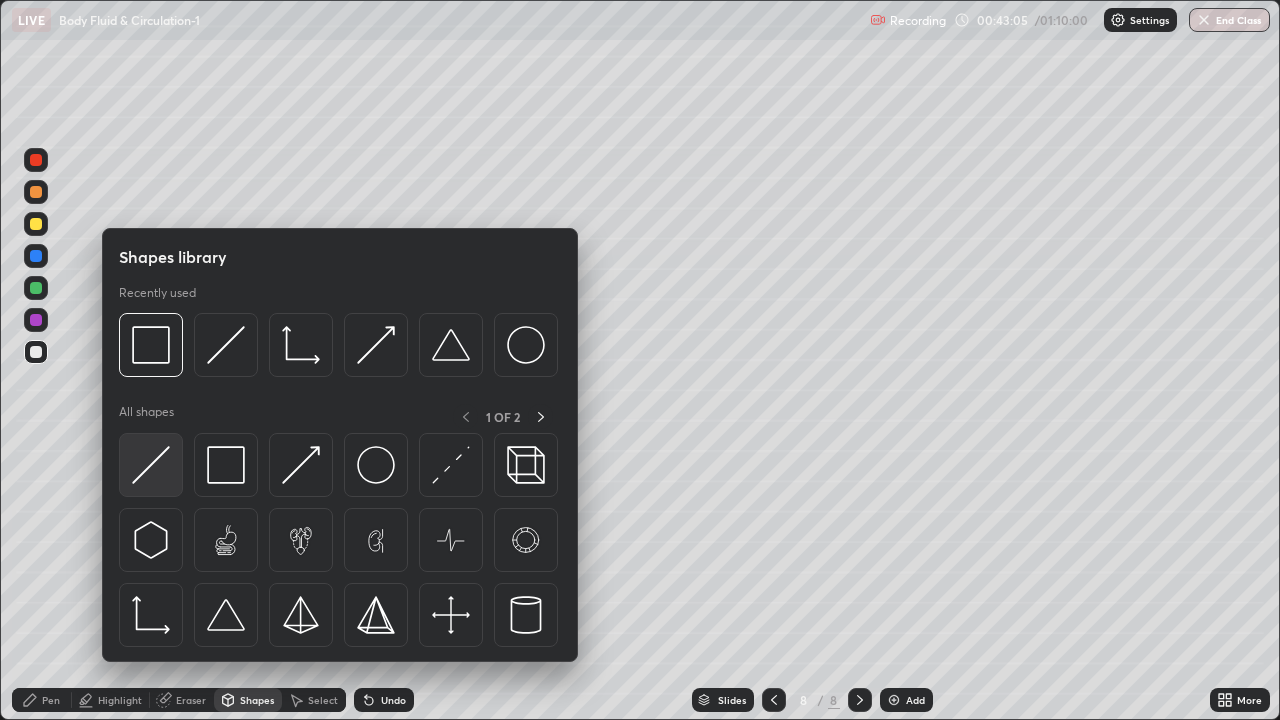 click at bounding box center [151, 465] 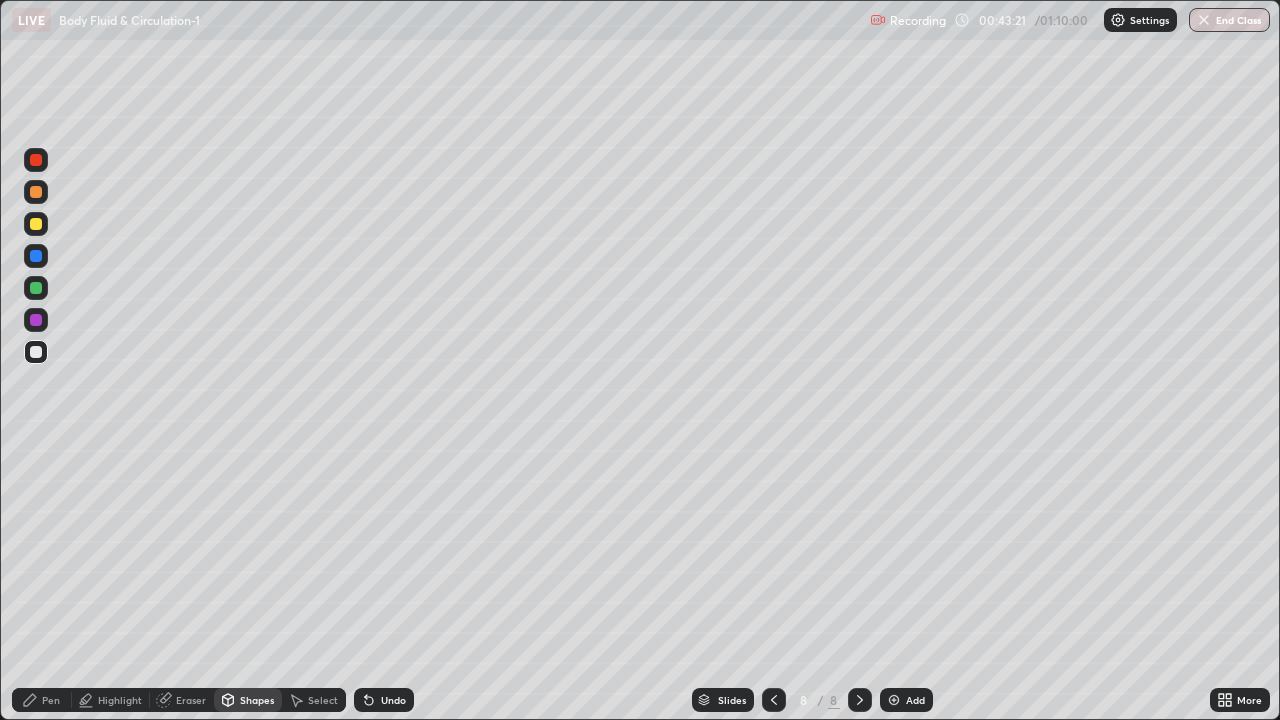 click 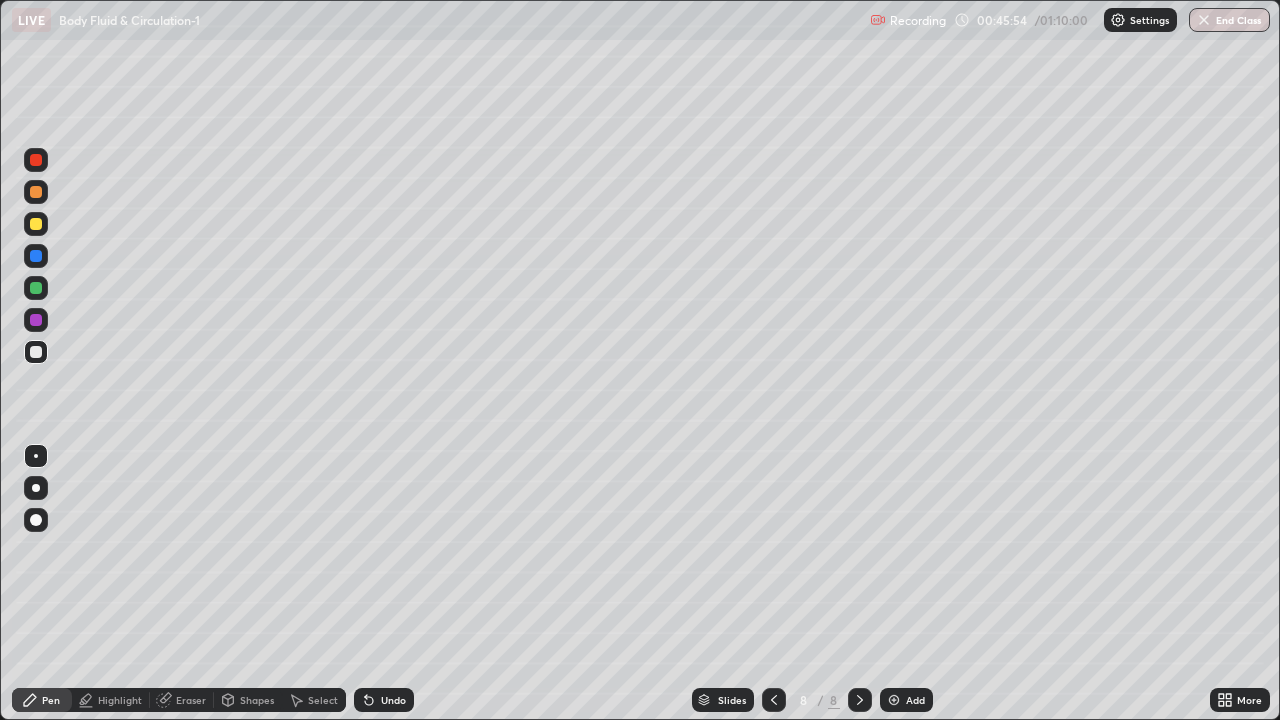click at bounding box center [36, 320] 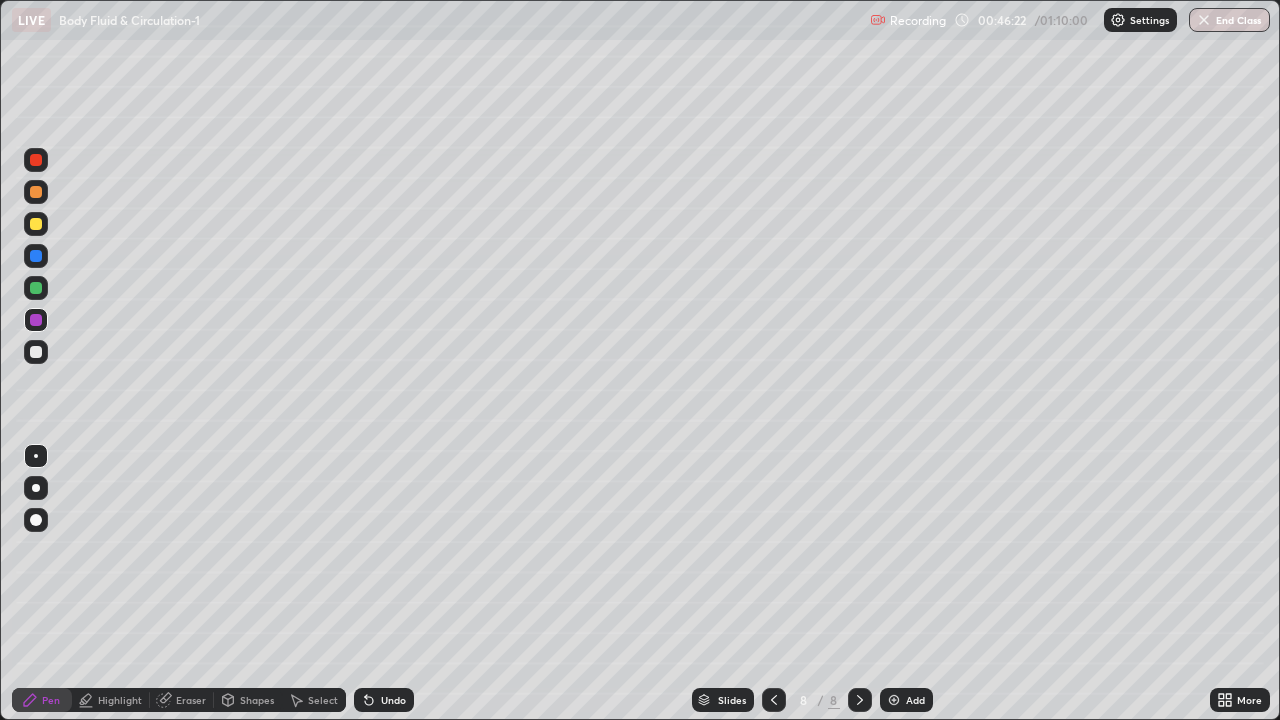click at bounding box center [36, 256] 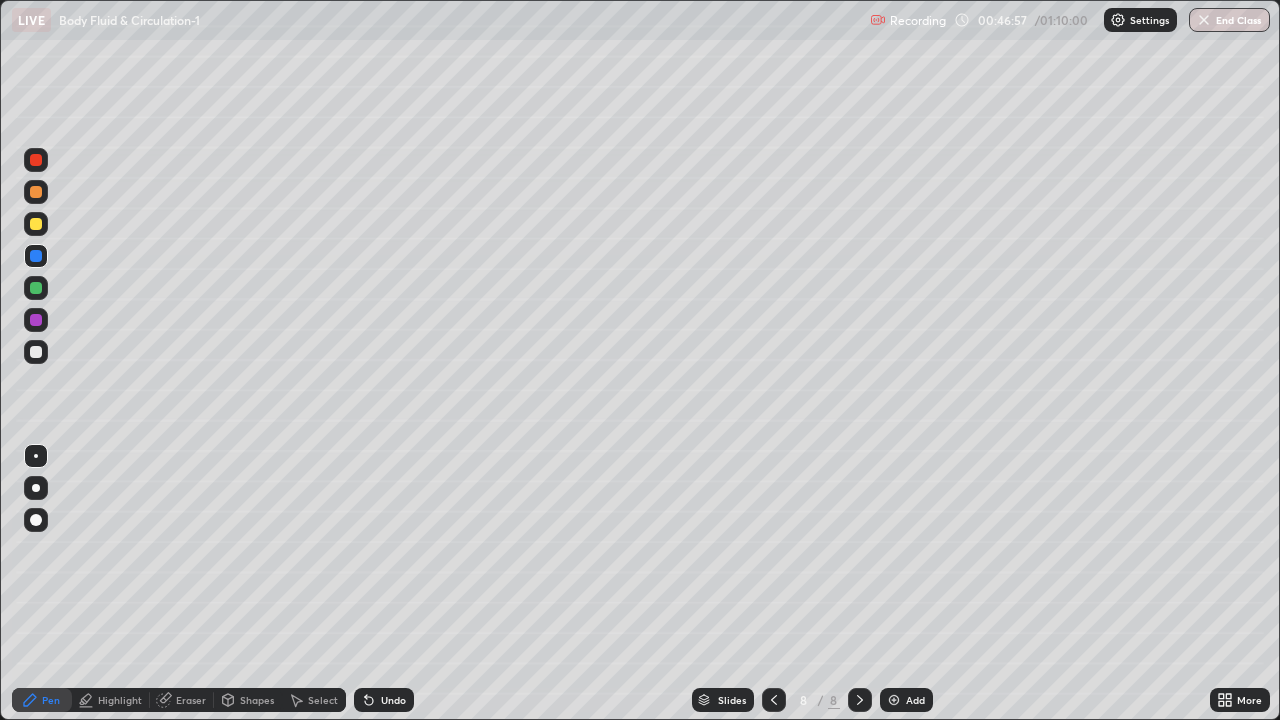 click at bounding box center (36, 224) 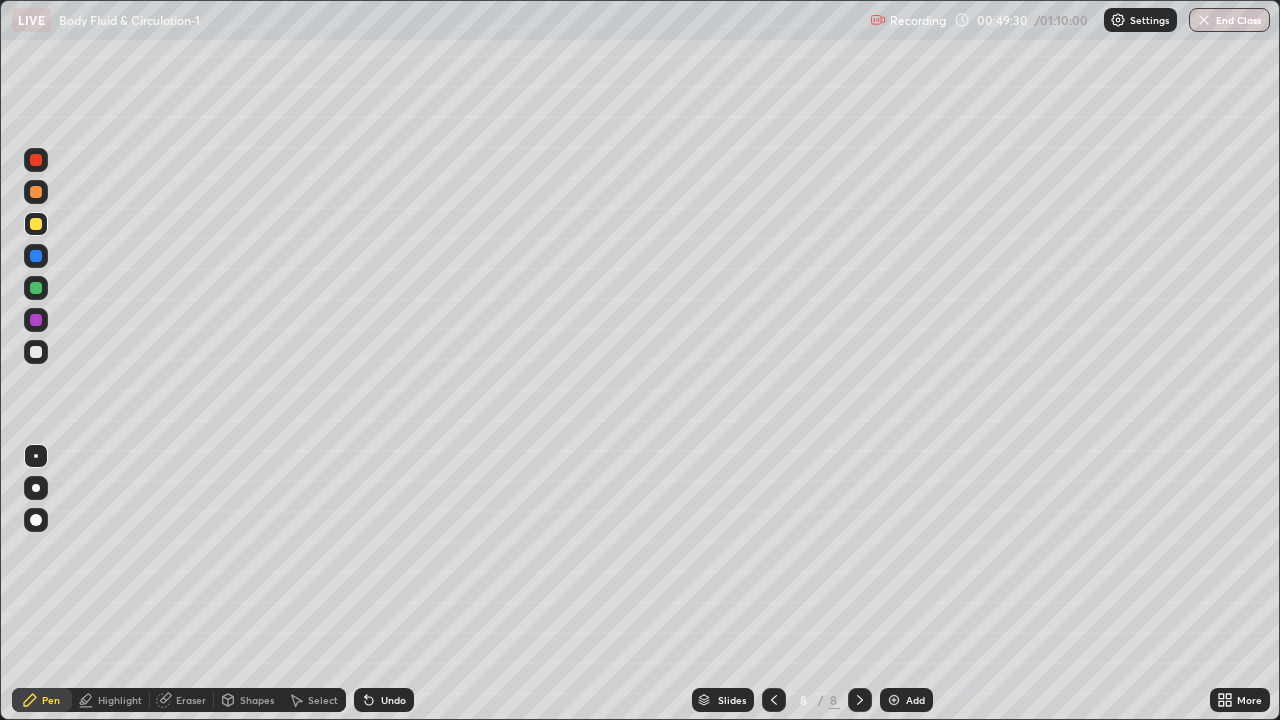 click 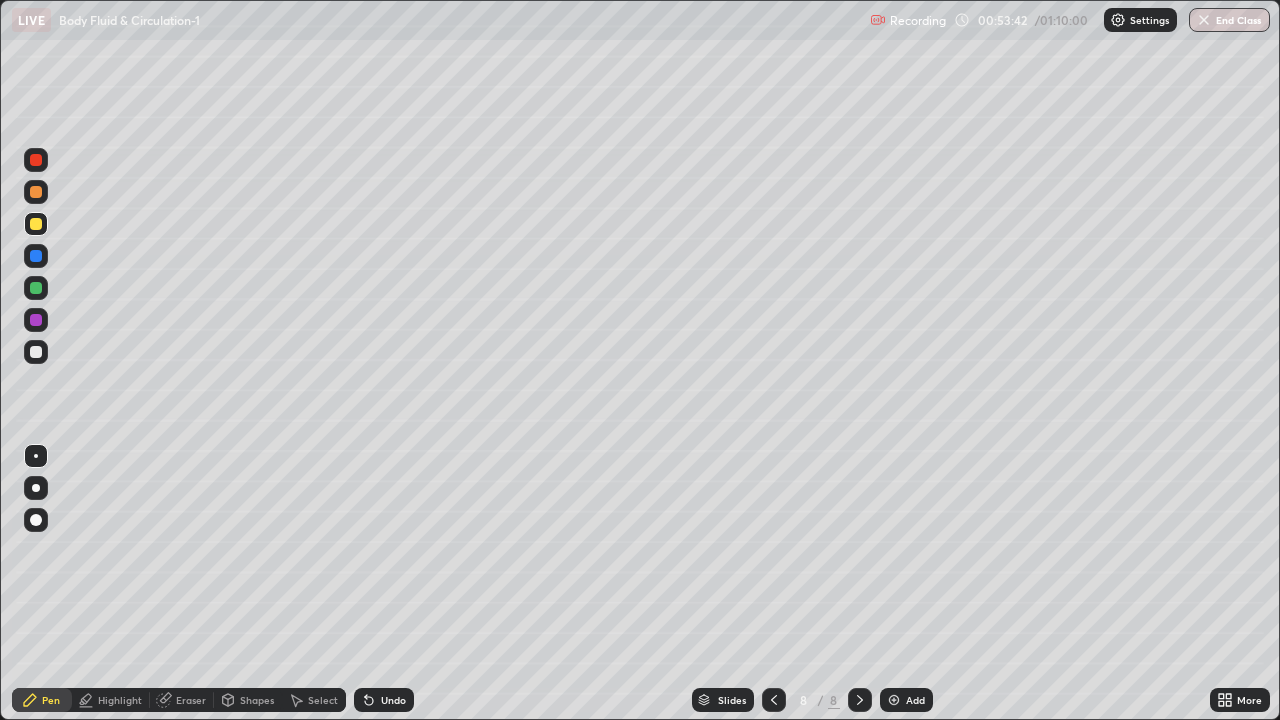 click 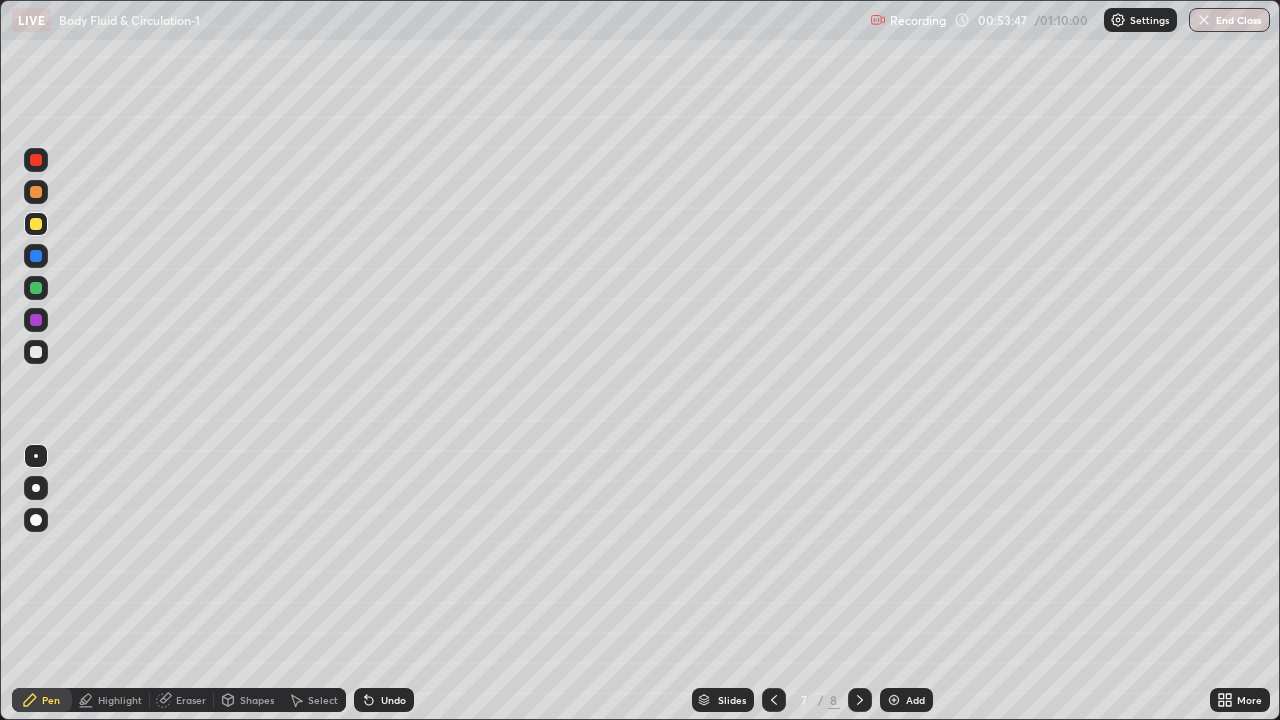 click at bounding box center [36, 288] 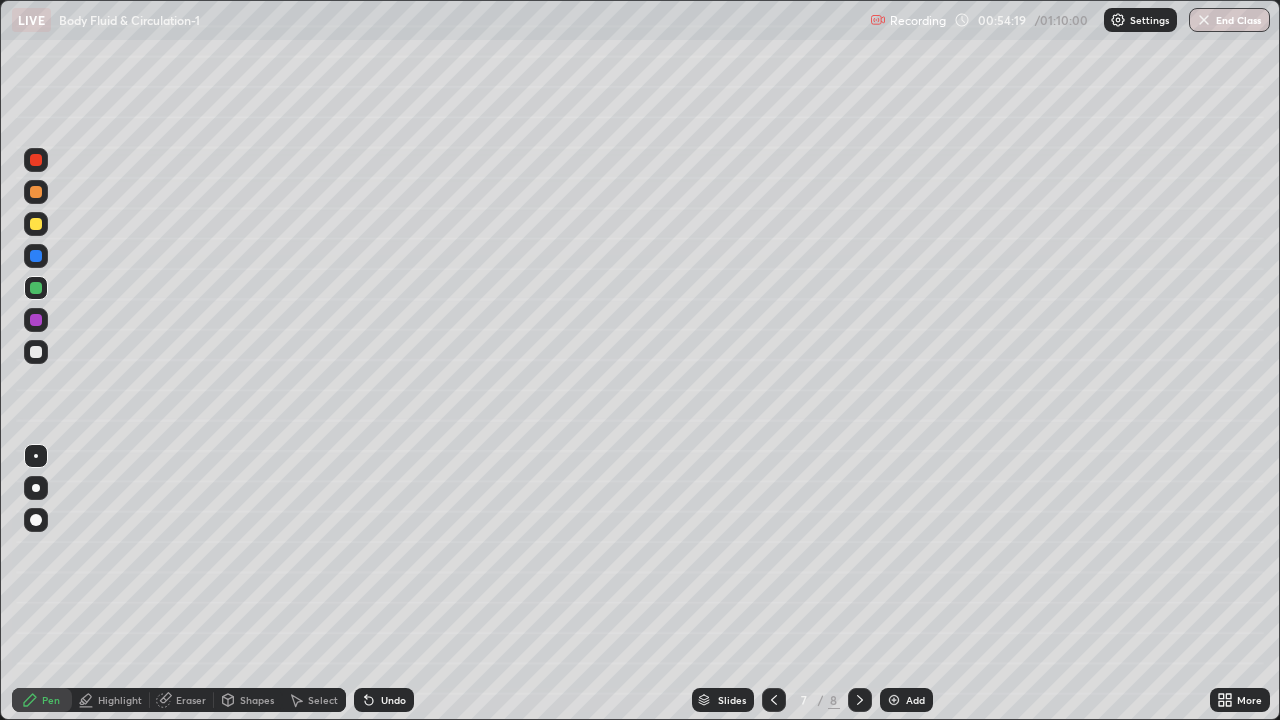 click at bounding box center (860, 700) 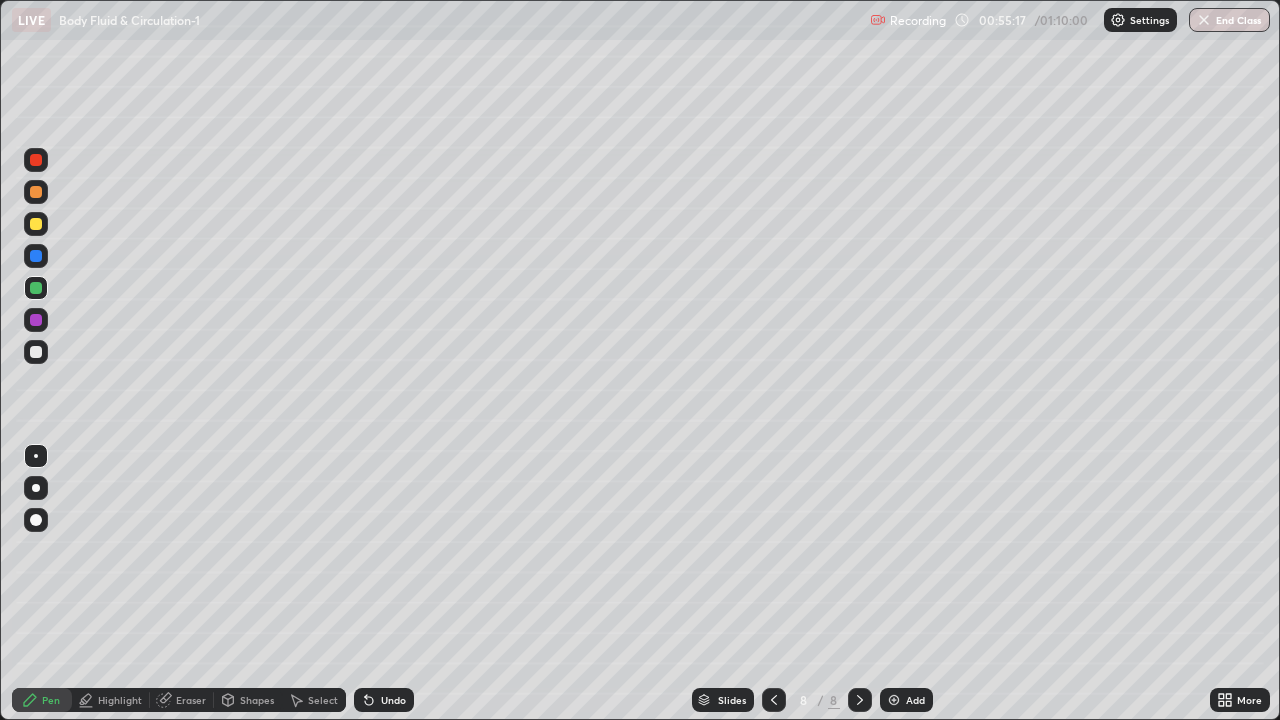 click at bounding box center [894, 700] 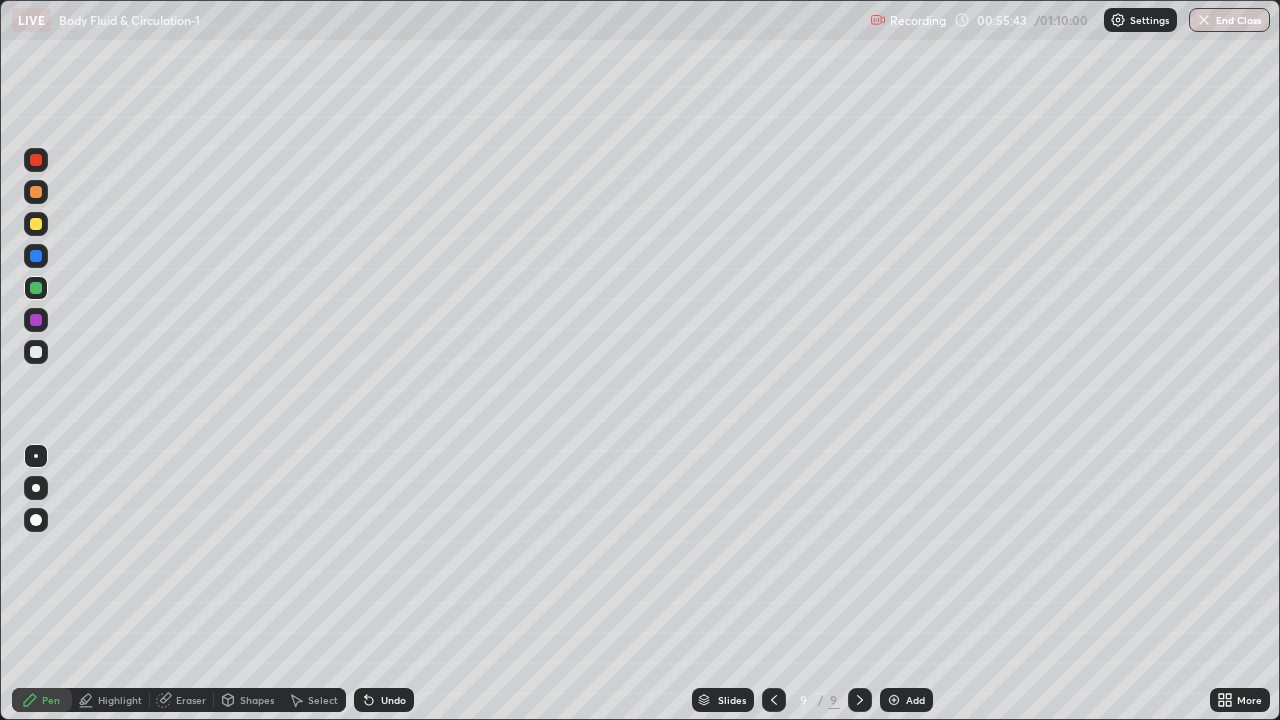 click on "Undo" at bounding box center [393, 700] 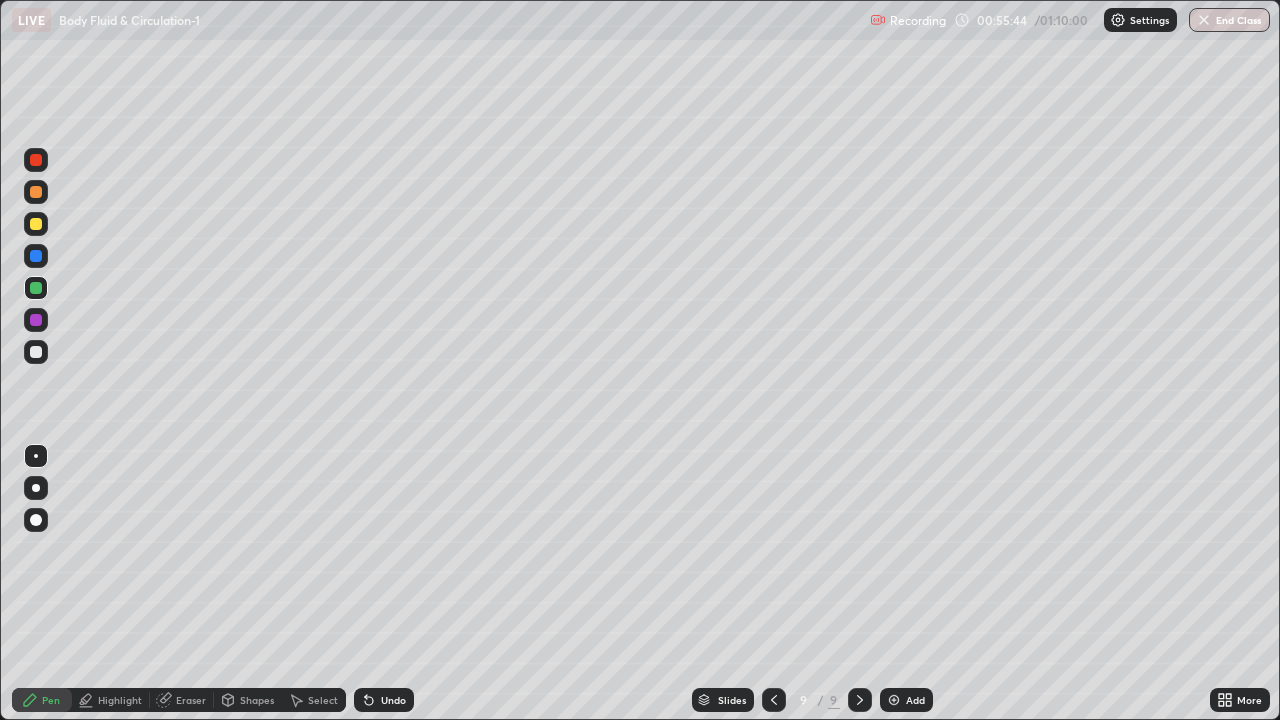 click on "Undo" at bounding box center [393, 700] 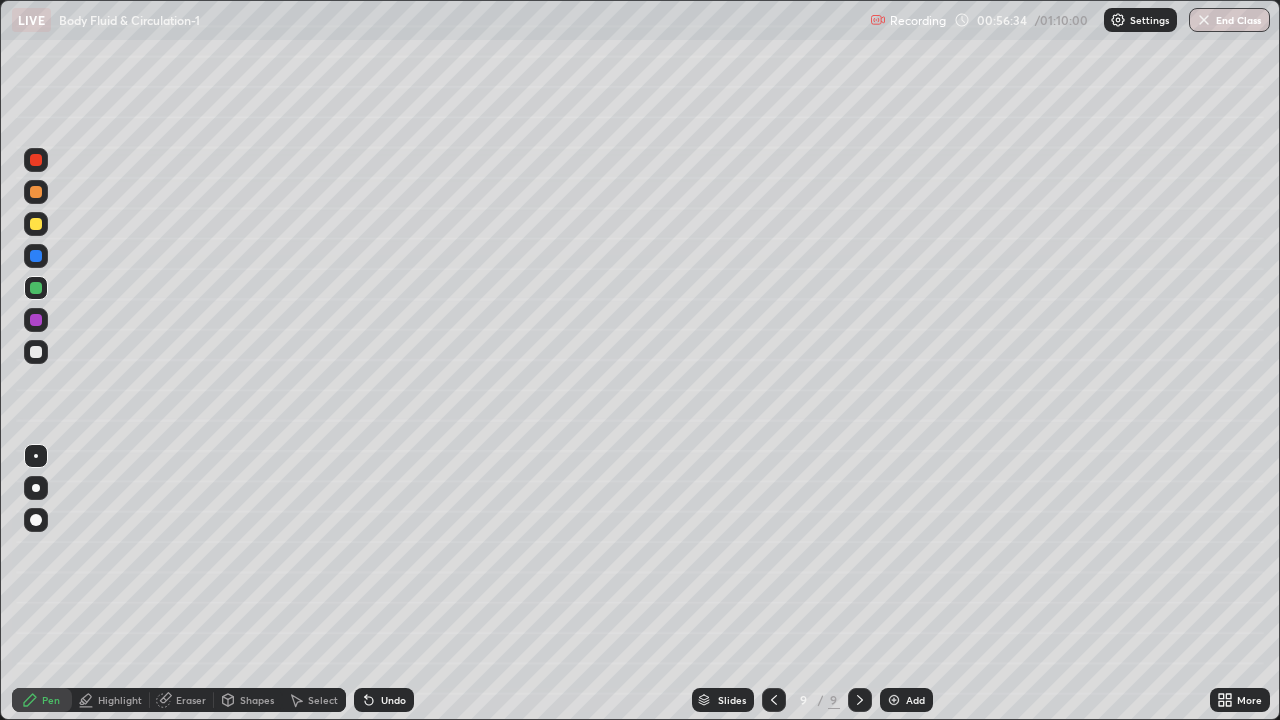 click on "Undo" at bounding box center [384, 700] 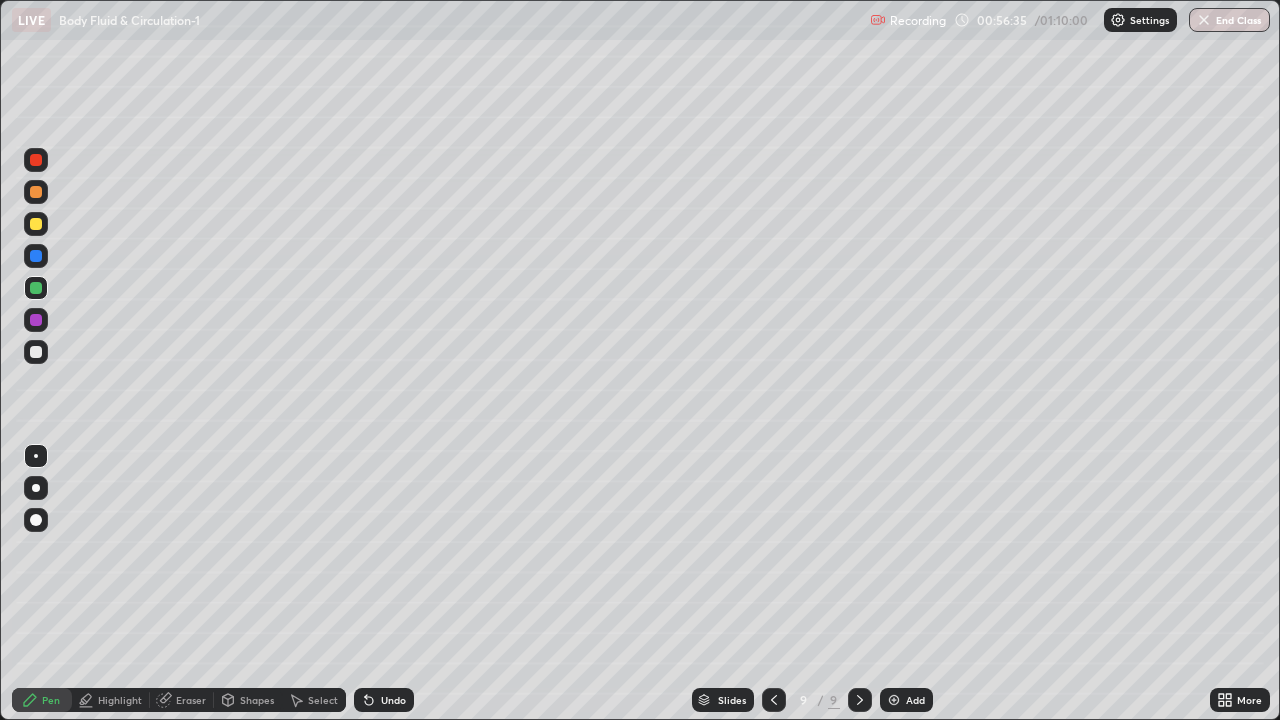 click on "Undo" at bounding box center (393, 700) 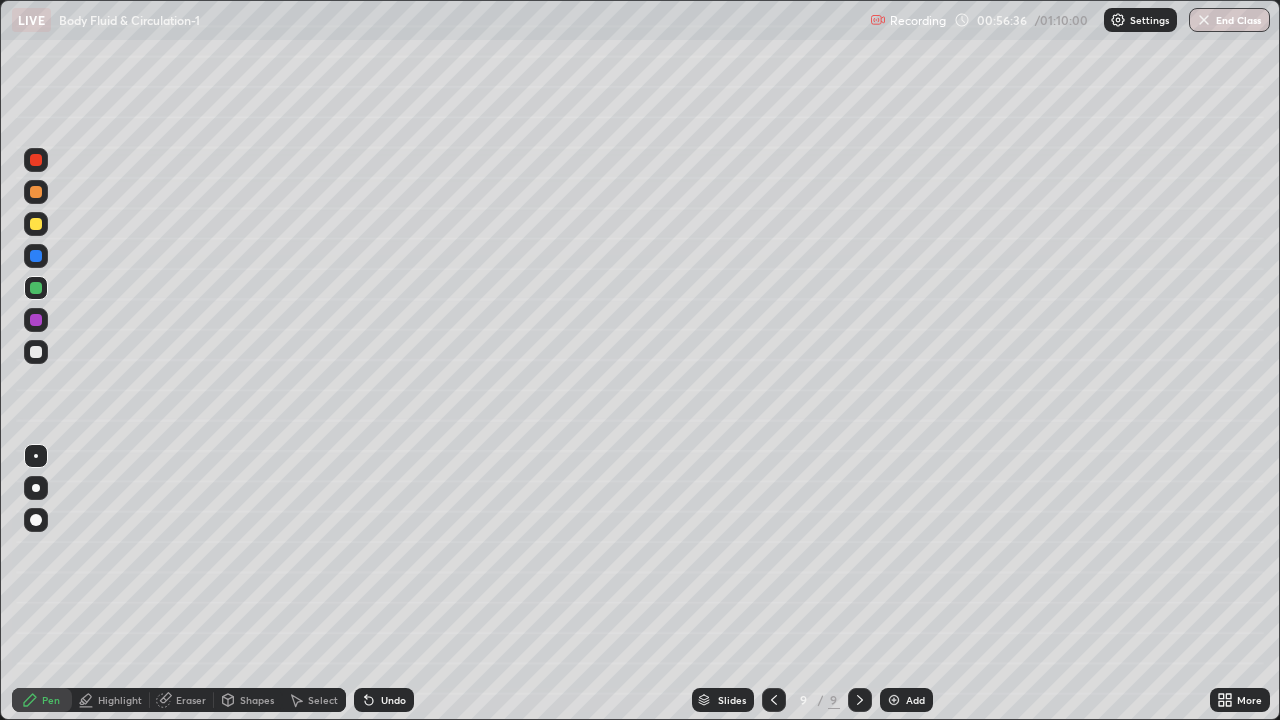 click on "Undo" at bounding box center [393, 700] 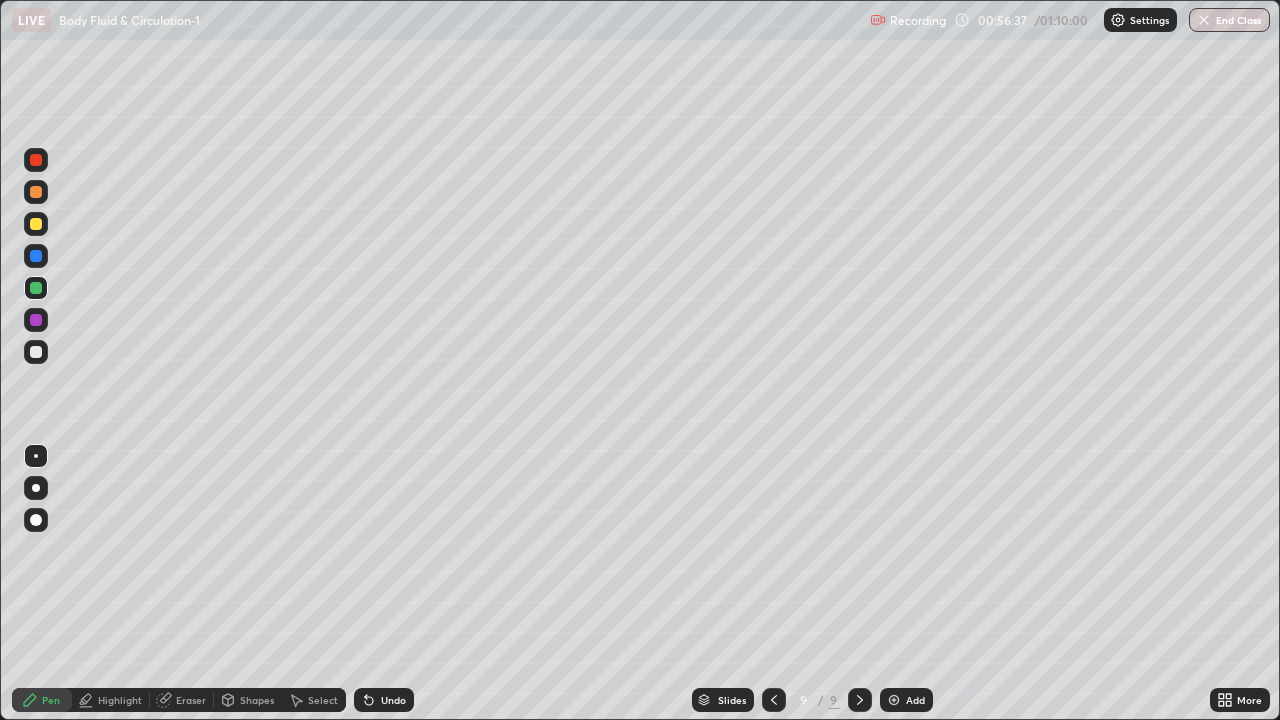 click on "Undo" at bounding box center [393, 700] 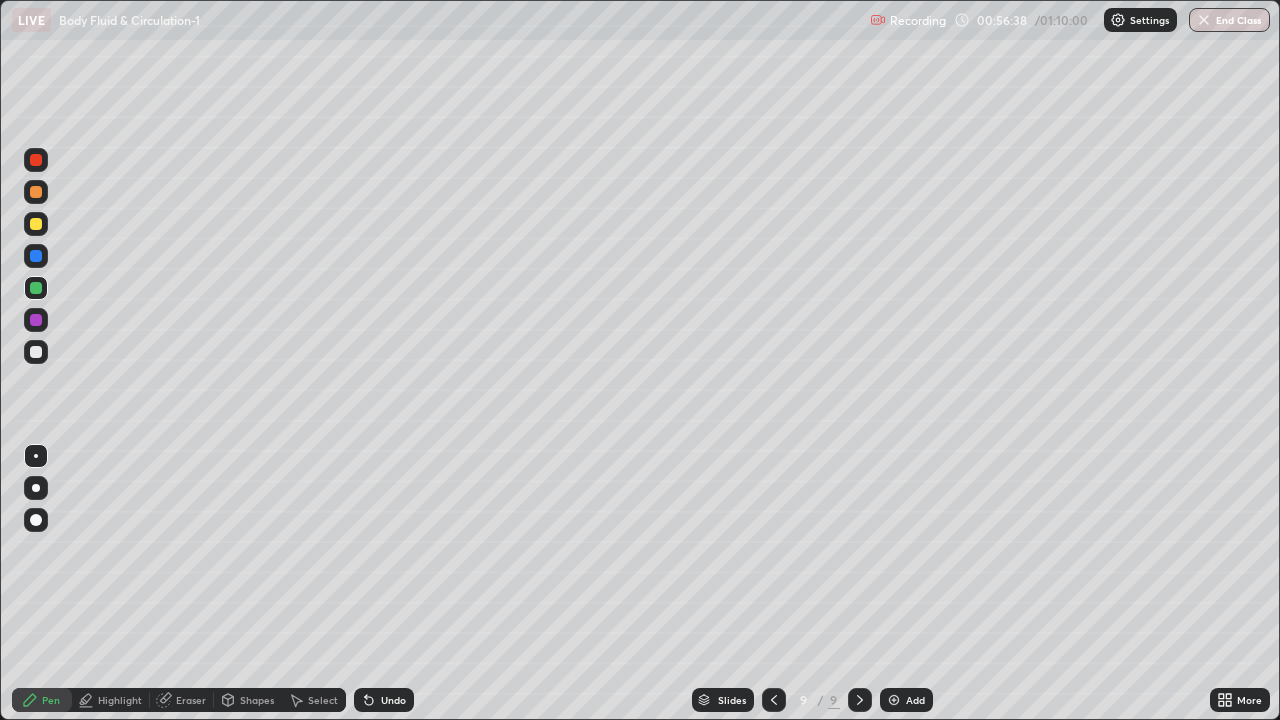 click on "Undo" at bounding box center [384, 700] 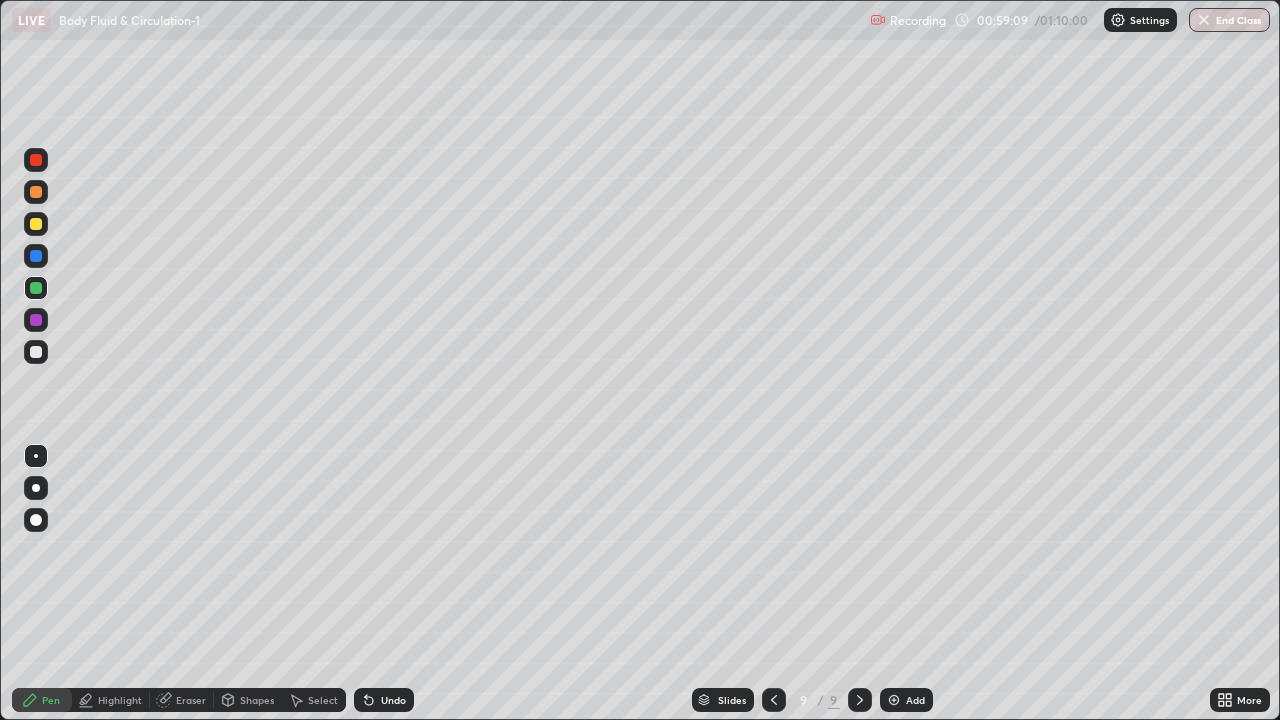click at bounding box center (894, 700) 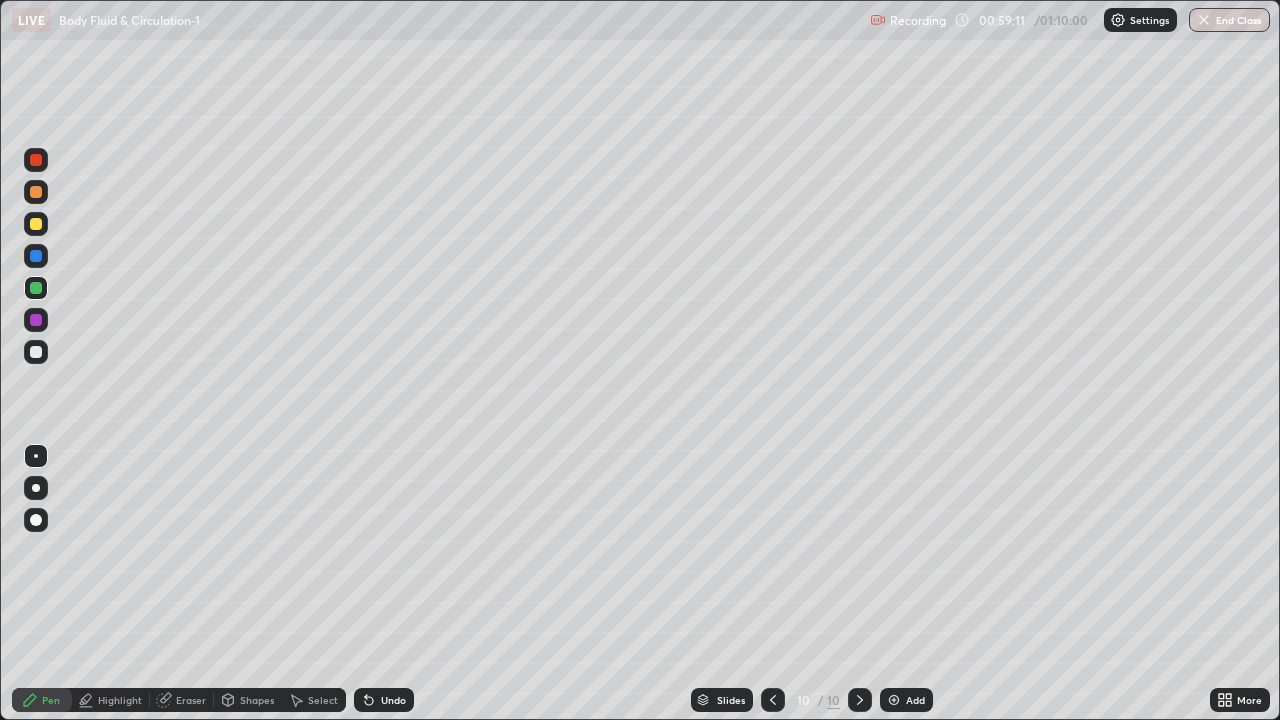 click 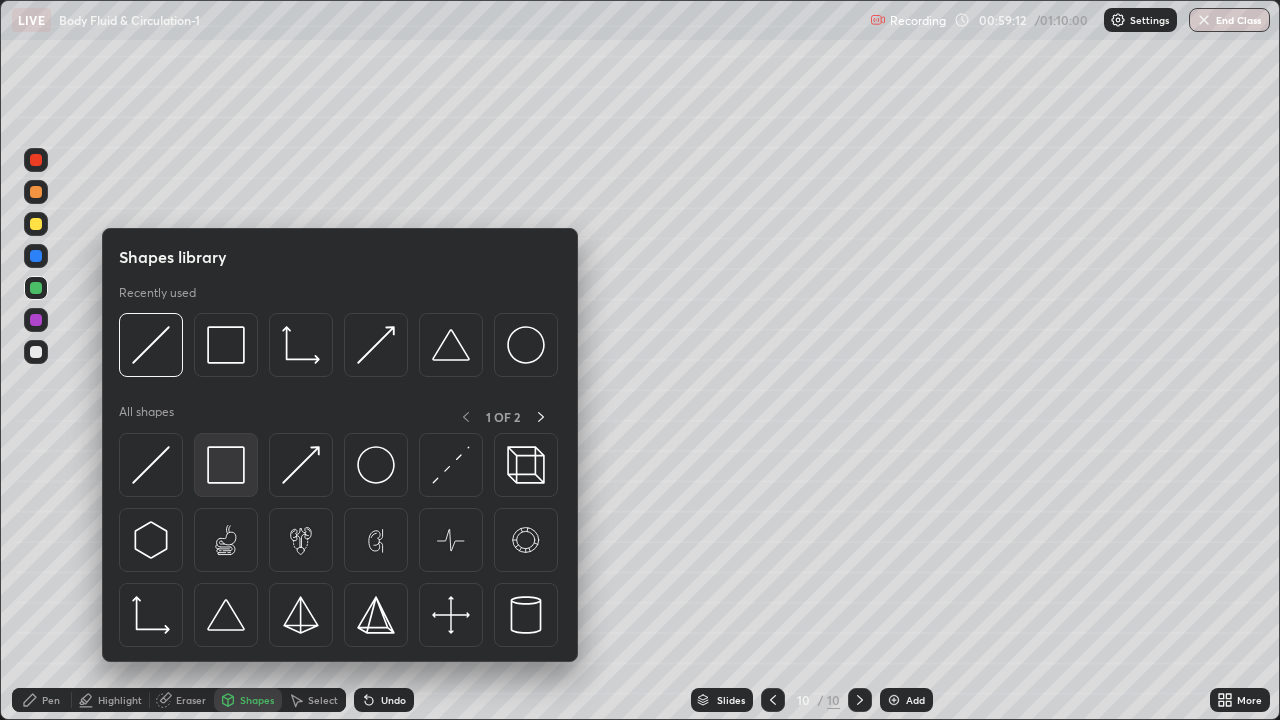 click at bounding box center (226, 465) 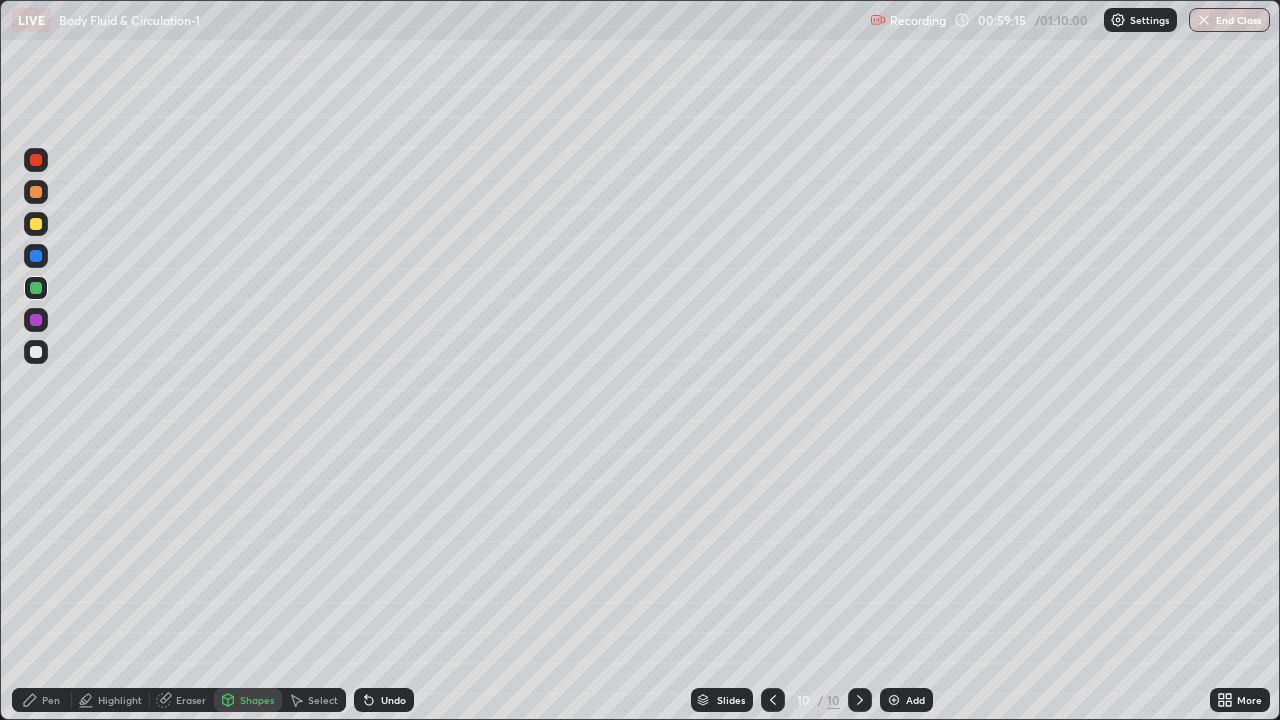 click 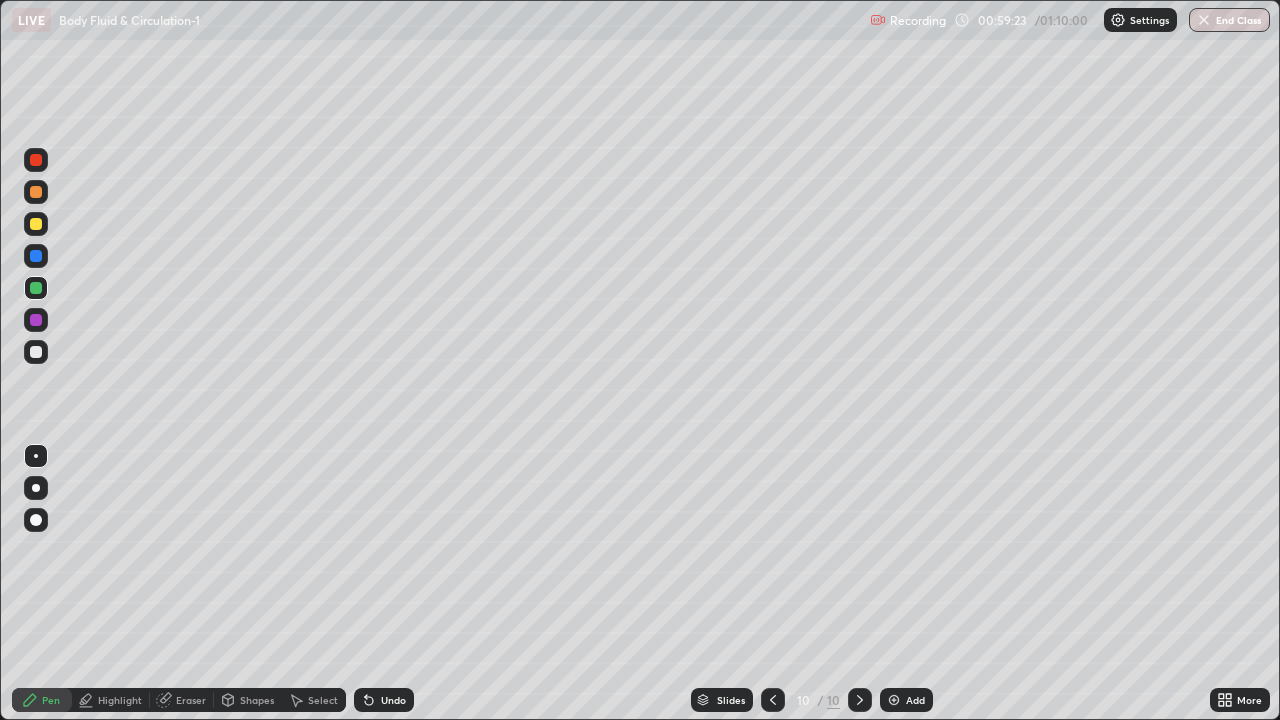 click at bounding box center (36, 160) 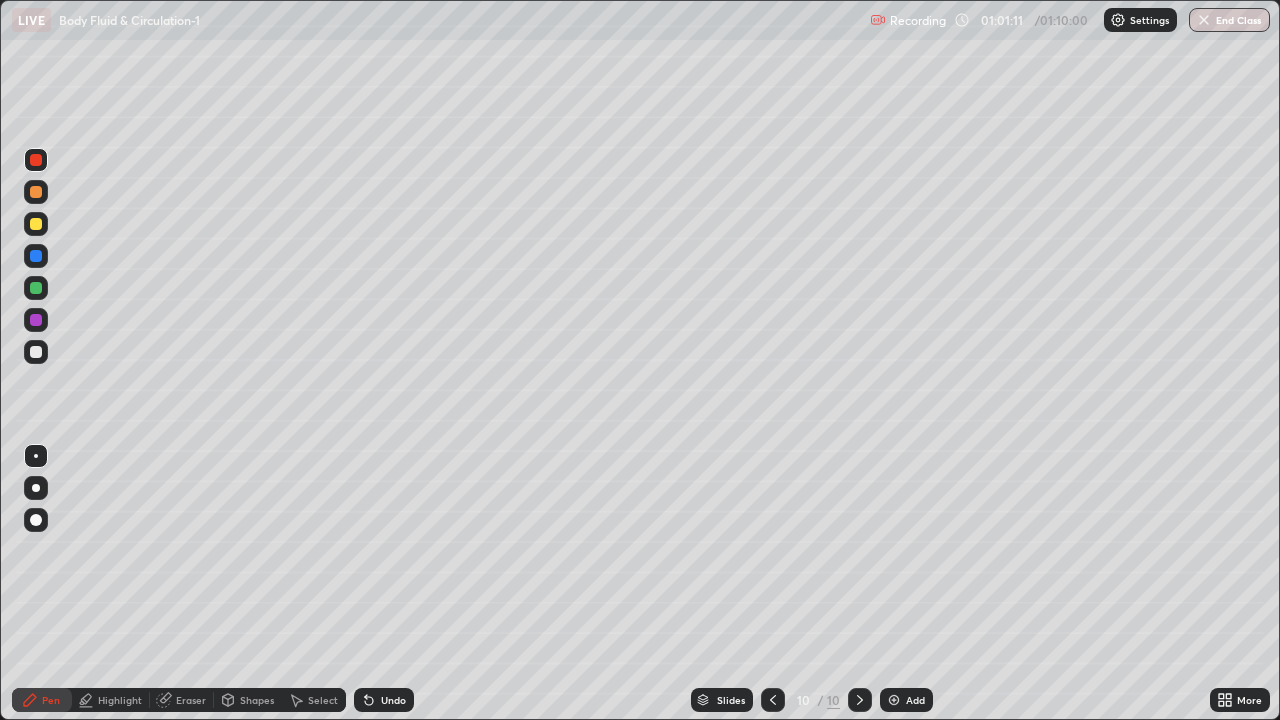 click at bounding box center (36, 224) 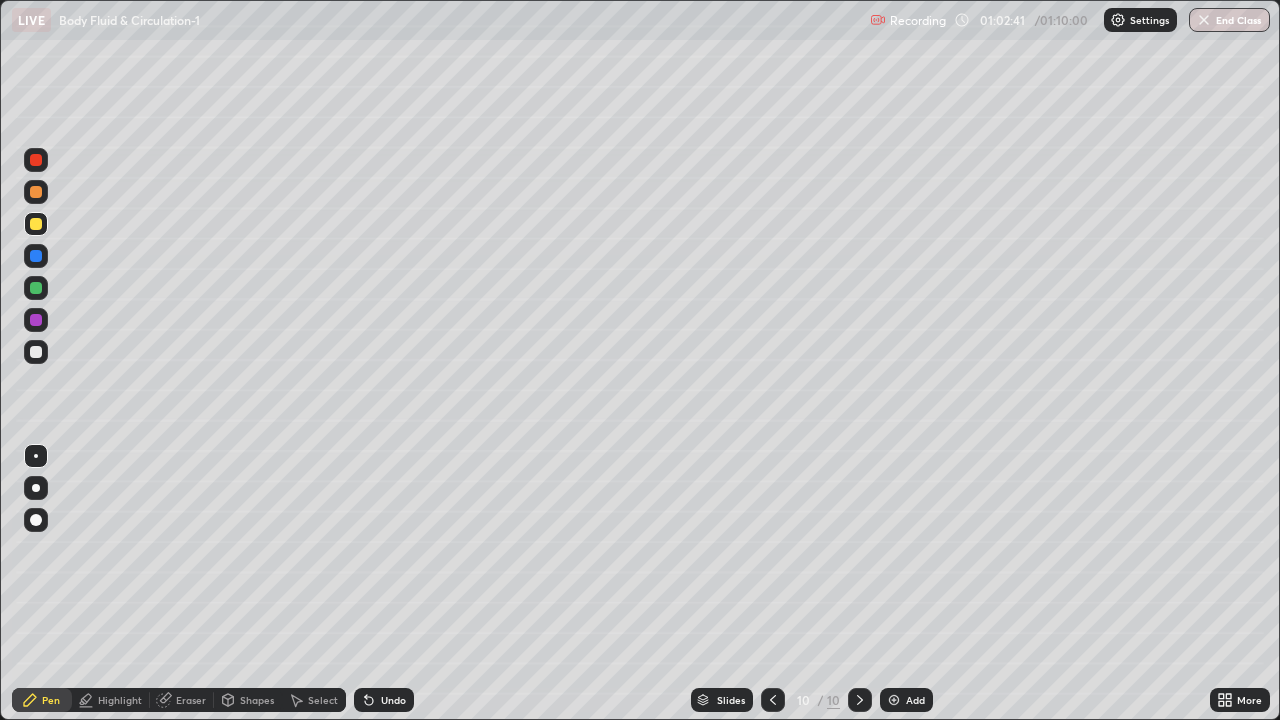 click at bounding box center [36, 256] 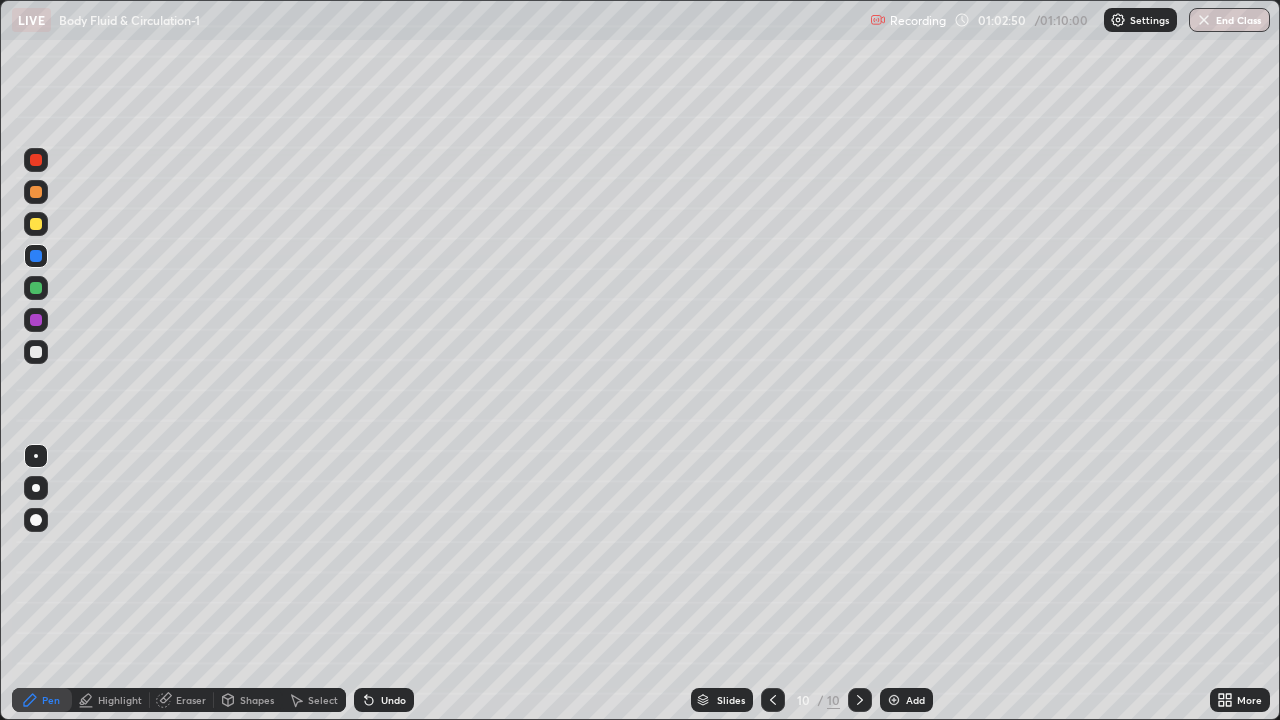 click 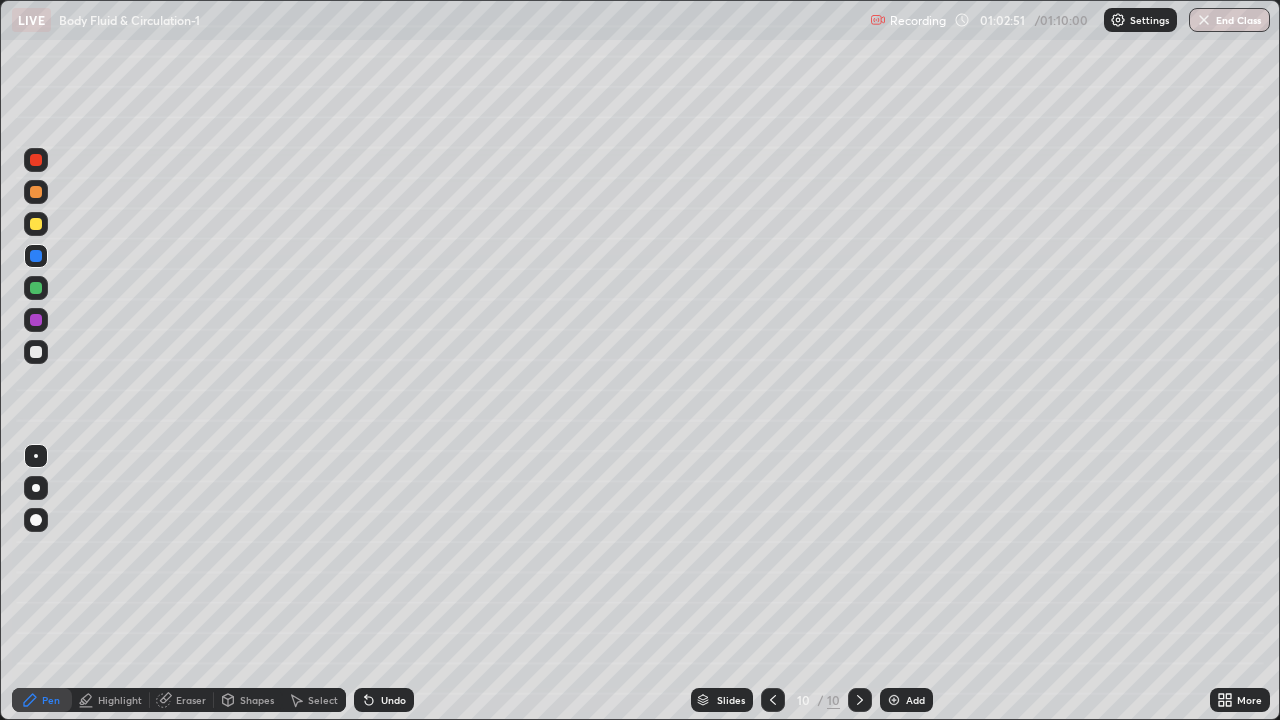 click 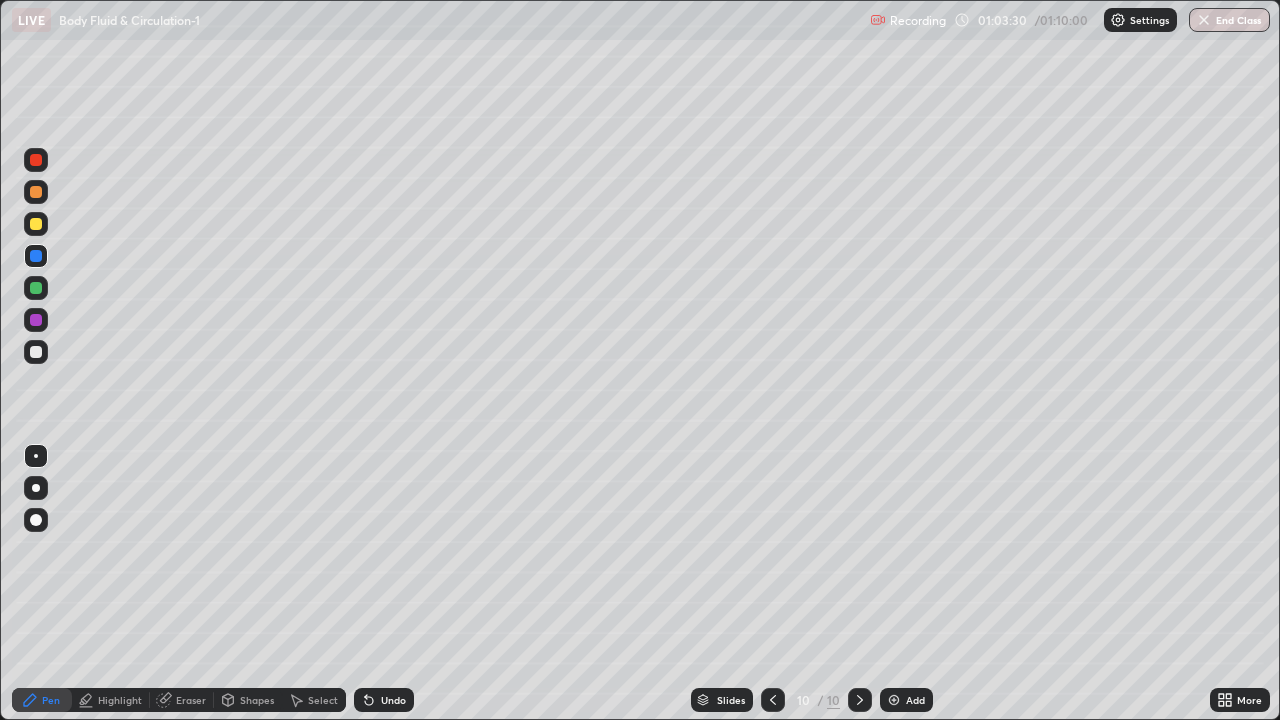 click at bounding box center (36, 160) 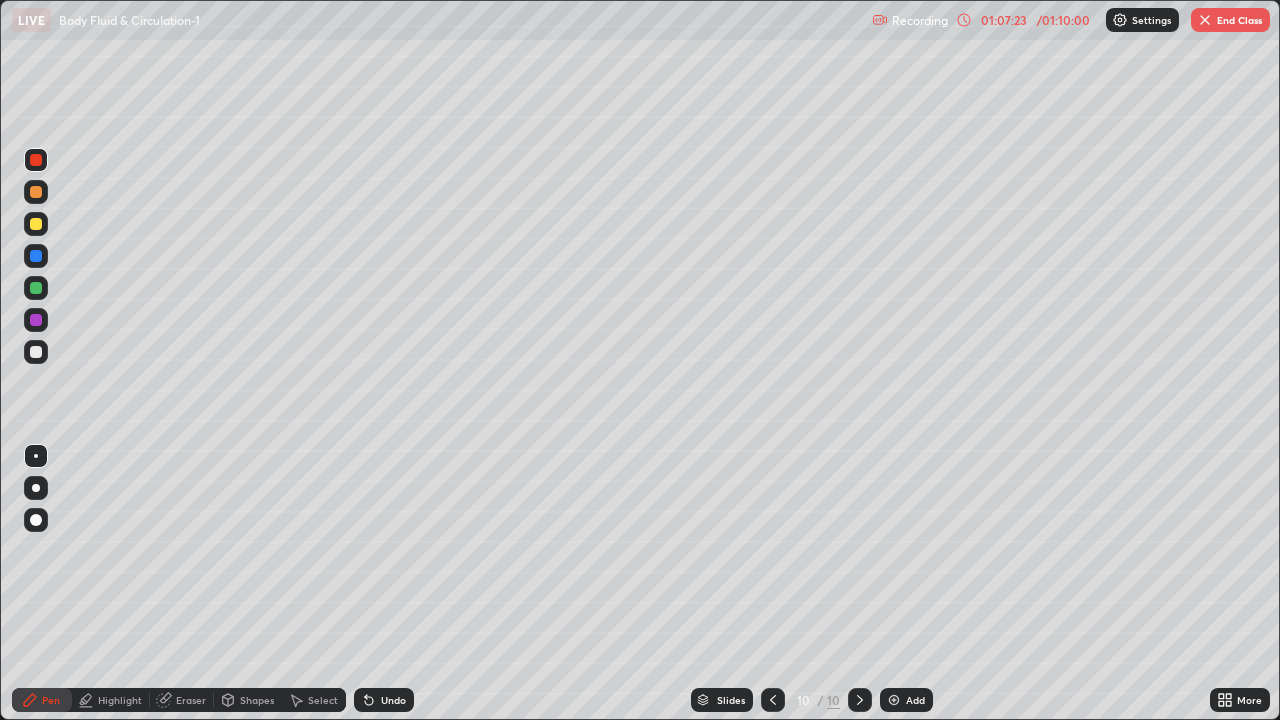 click on "End Class" at bounding box center [1230, 20] 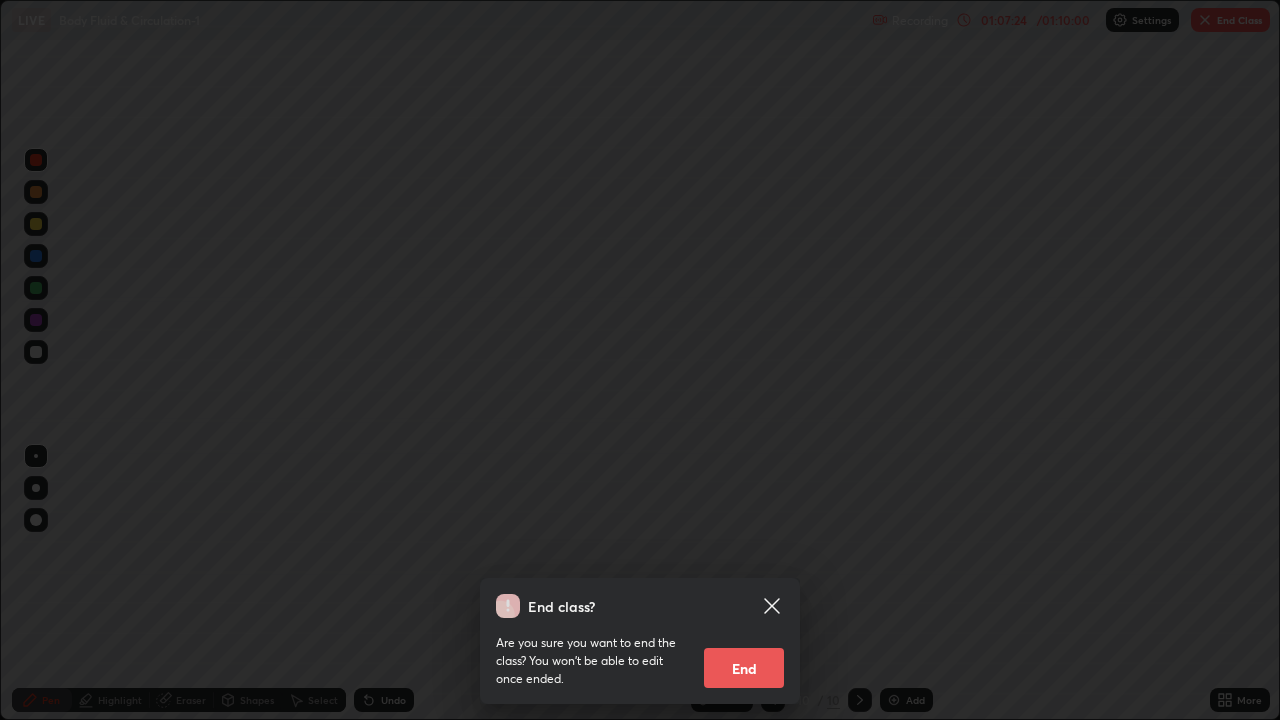 click on "End" at bounding box center (744, 668) 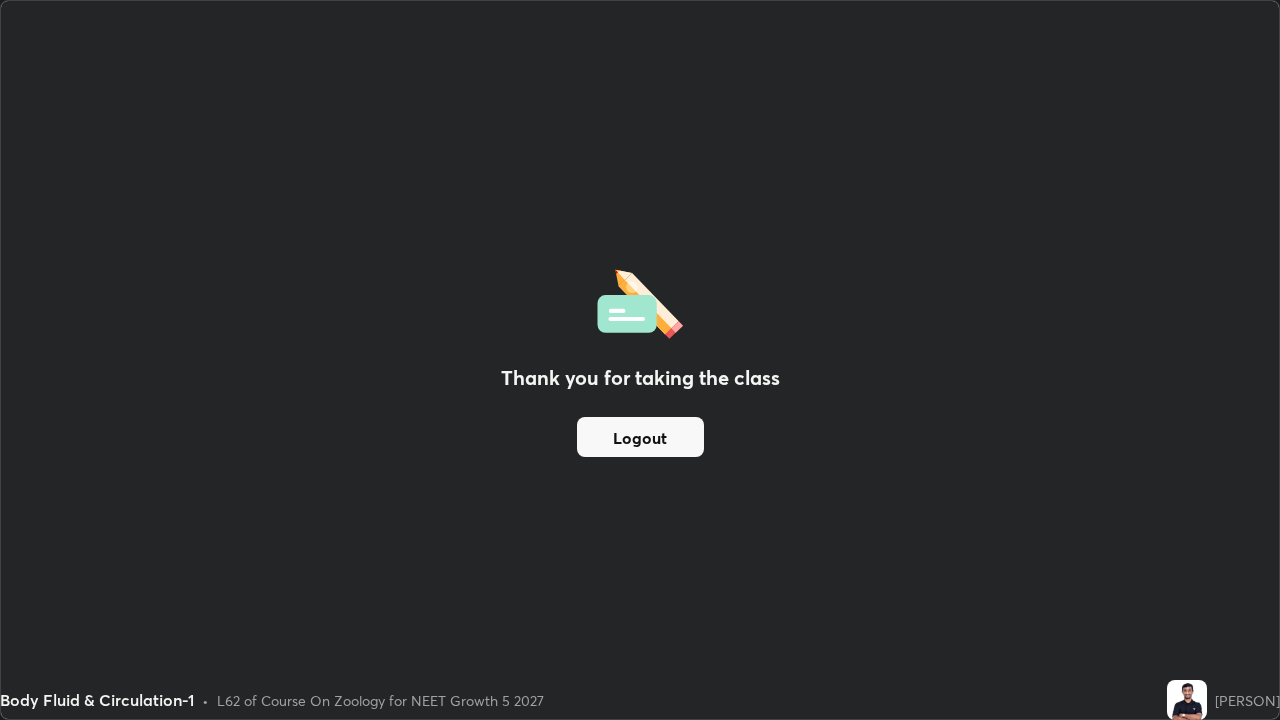 click on "Logout" at bounding box center [640, 437] 